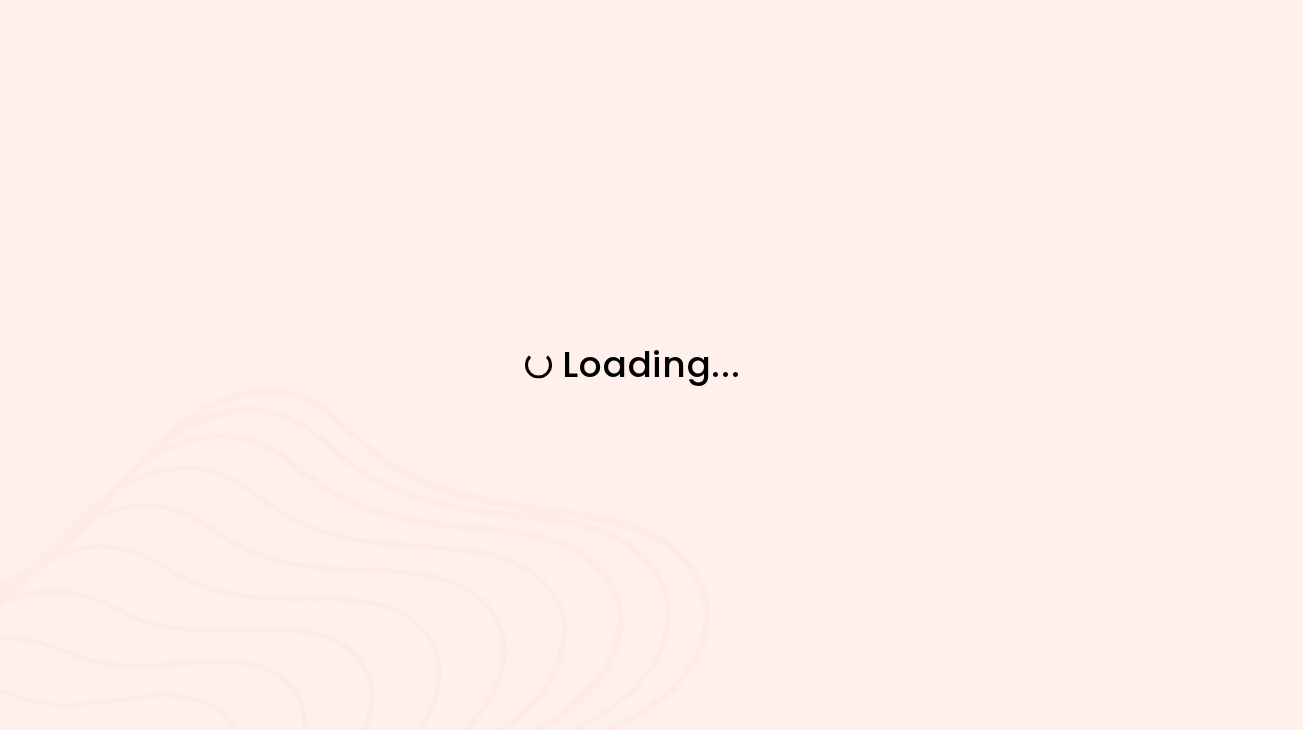 scroll, scrollTop: 0, scrollLeft: 0, axis: both 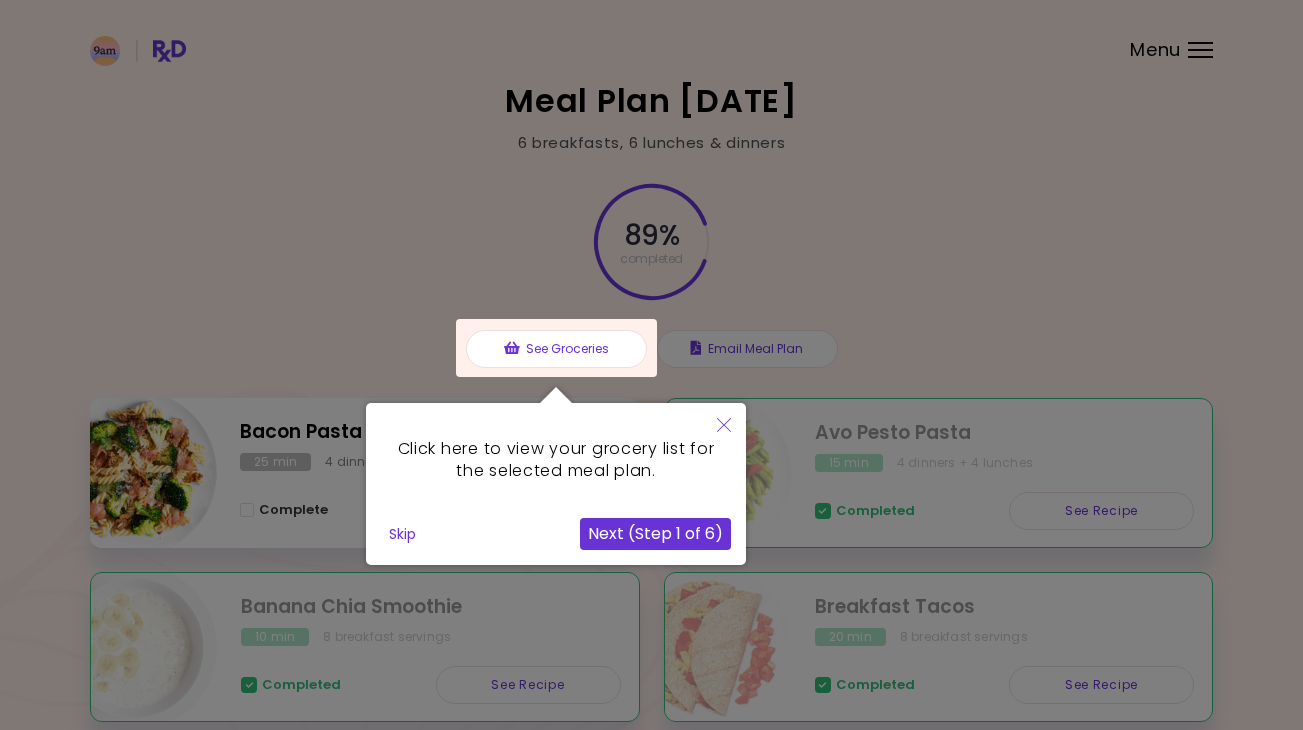 click on "Skip" at bounding box center [402, 534] 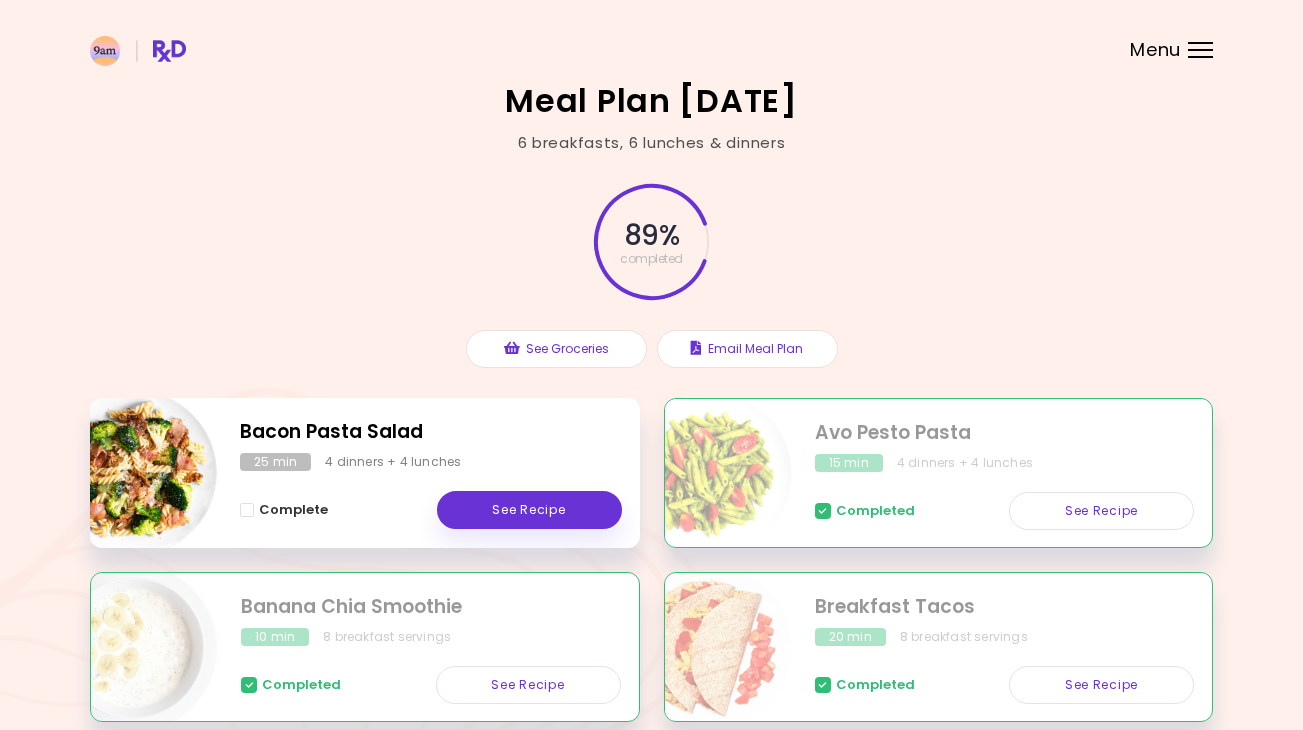 click at bounding box center [1200, 50] 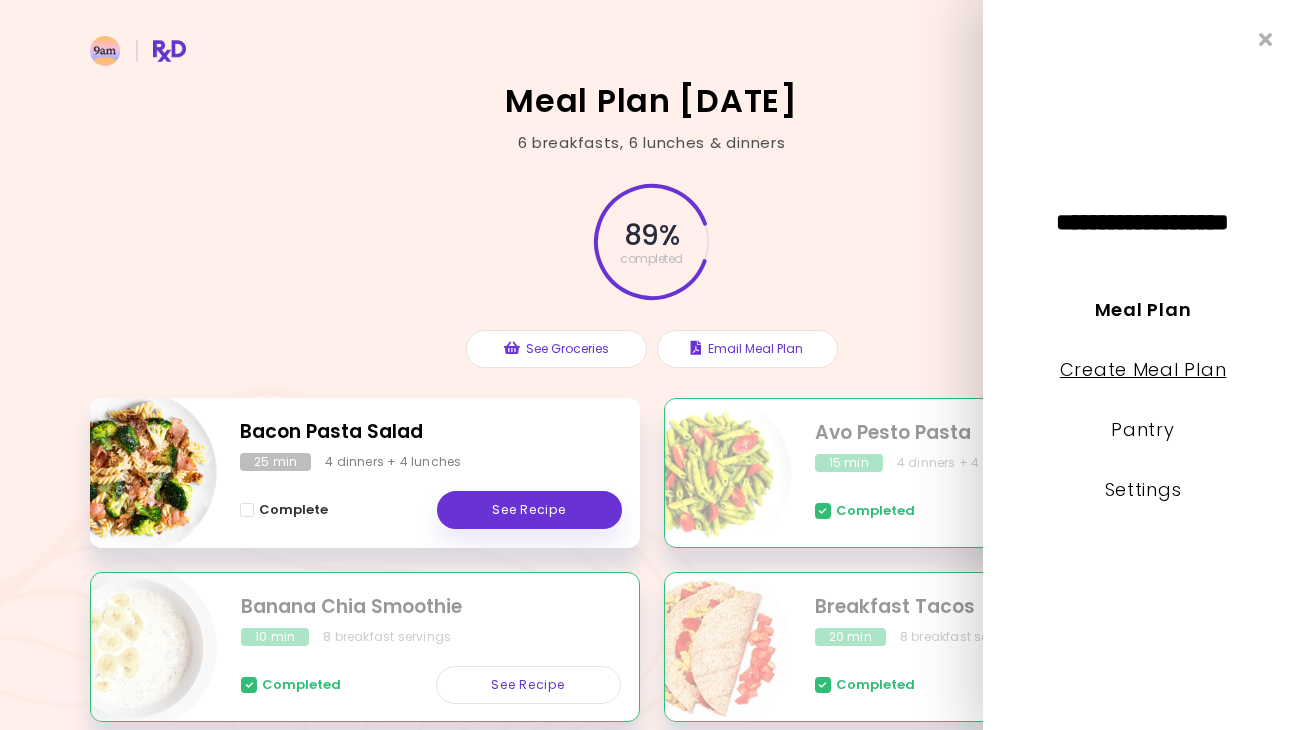 click on "Create Meal Plan" at bounding box center (1143, 369) 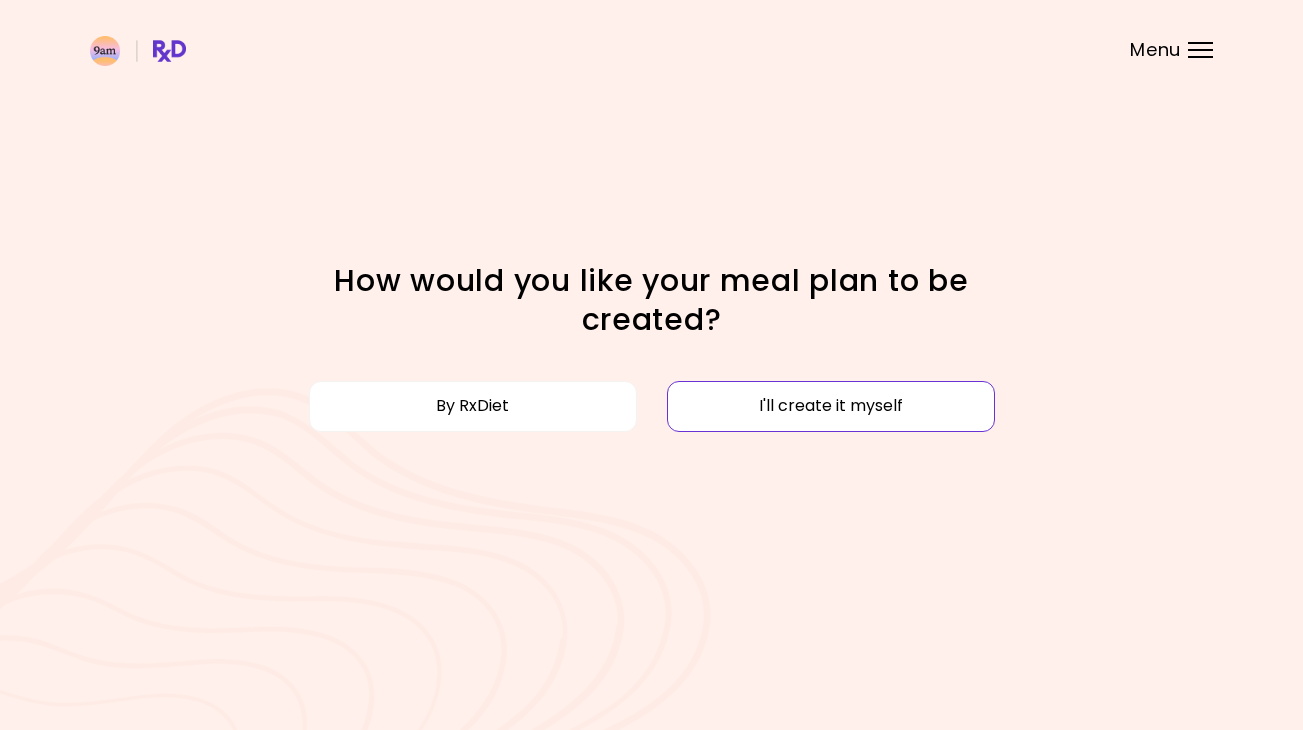 click on "I'll create it myself" at bounding box center (831, 406) 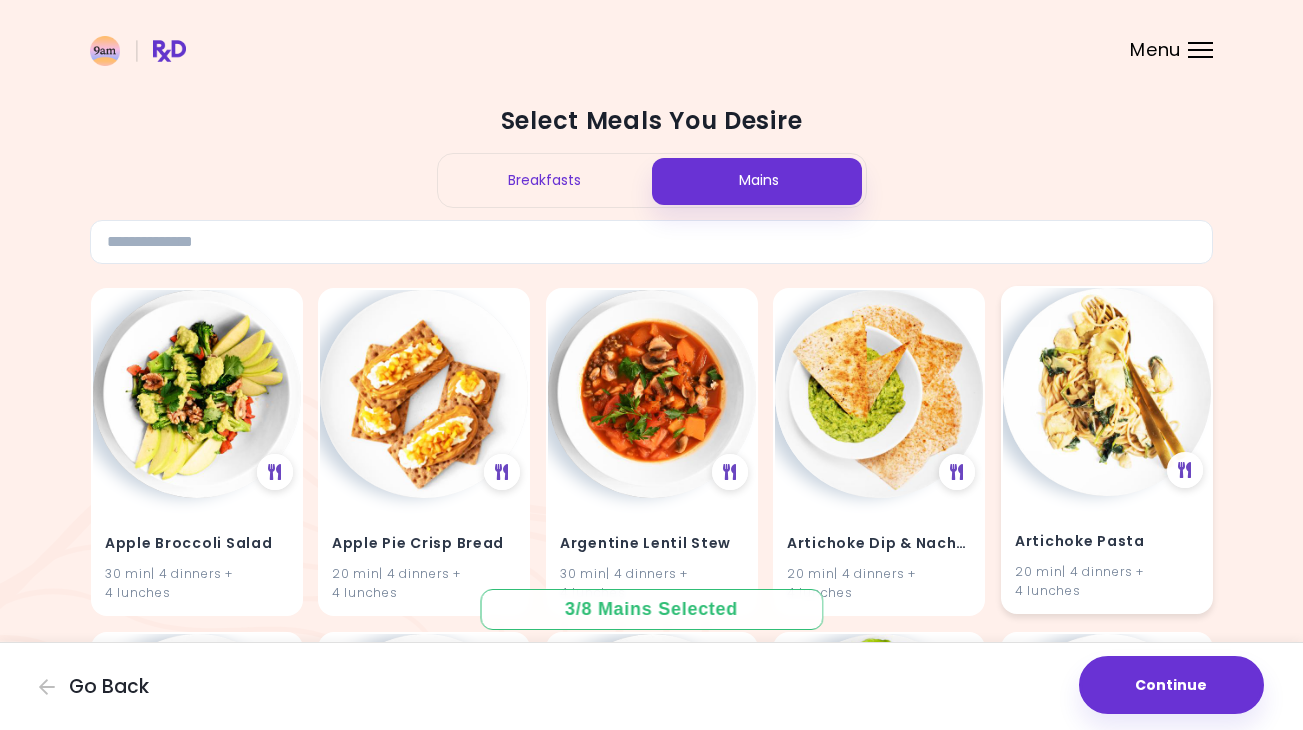 scroll, scrollTop: 40, scrollLeft: 0, axis: vertical 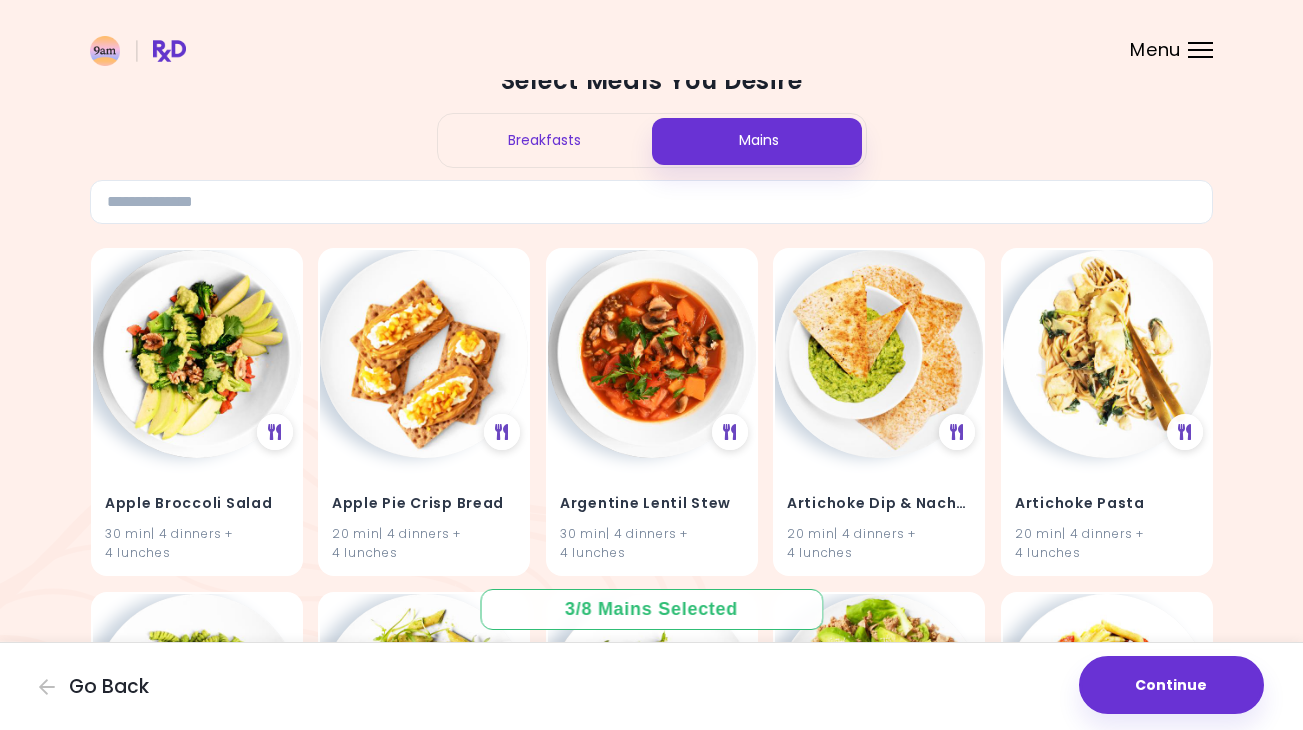 click on "Breakfasts" at bounding box center [545, 140] 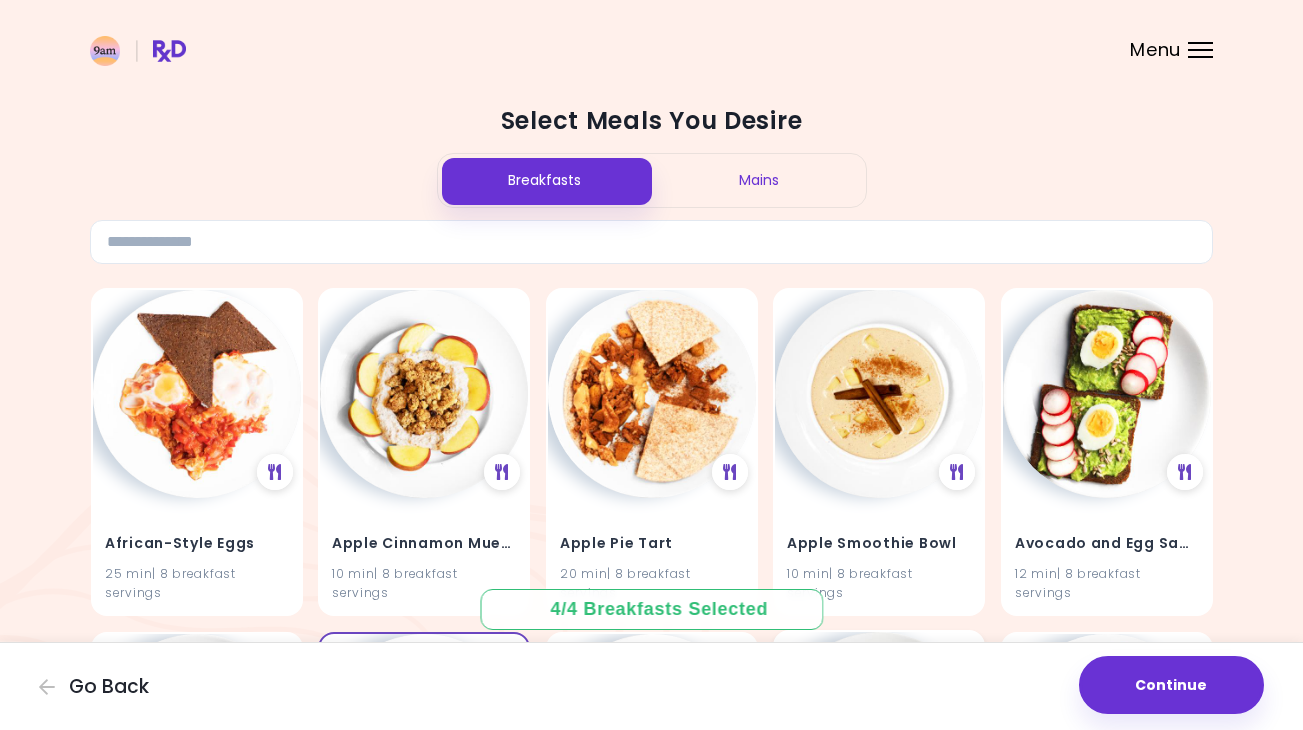scroll, scrollTop: 0, scrollLeft: 0, axis: both 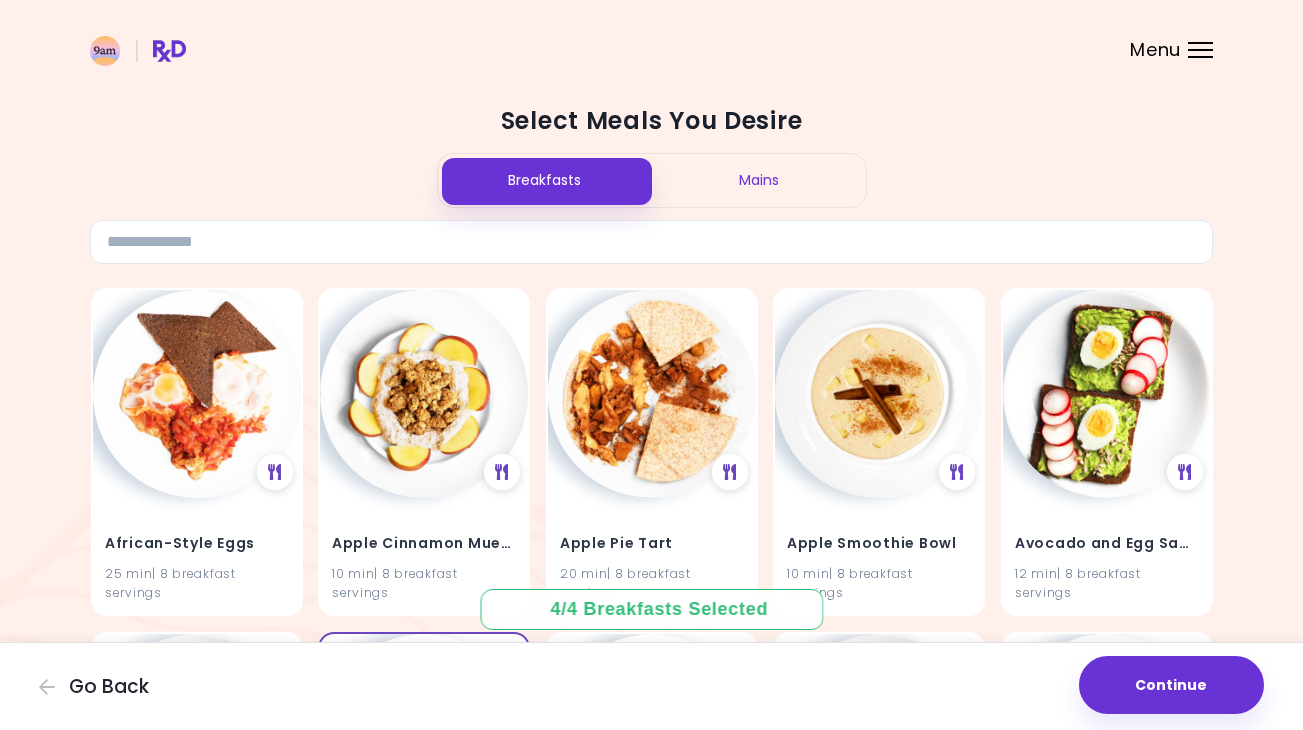 click on "Mains" at bounding box center [759, 180] 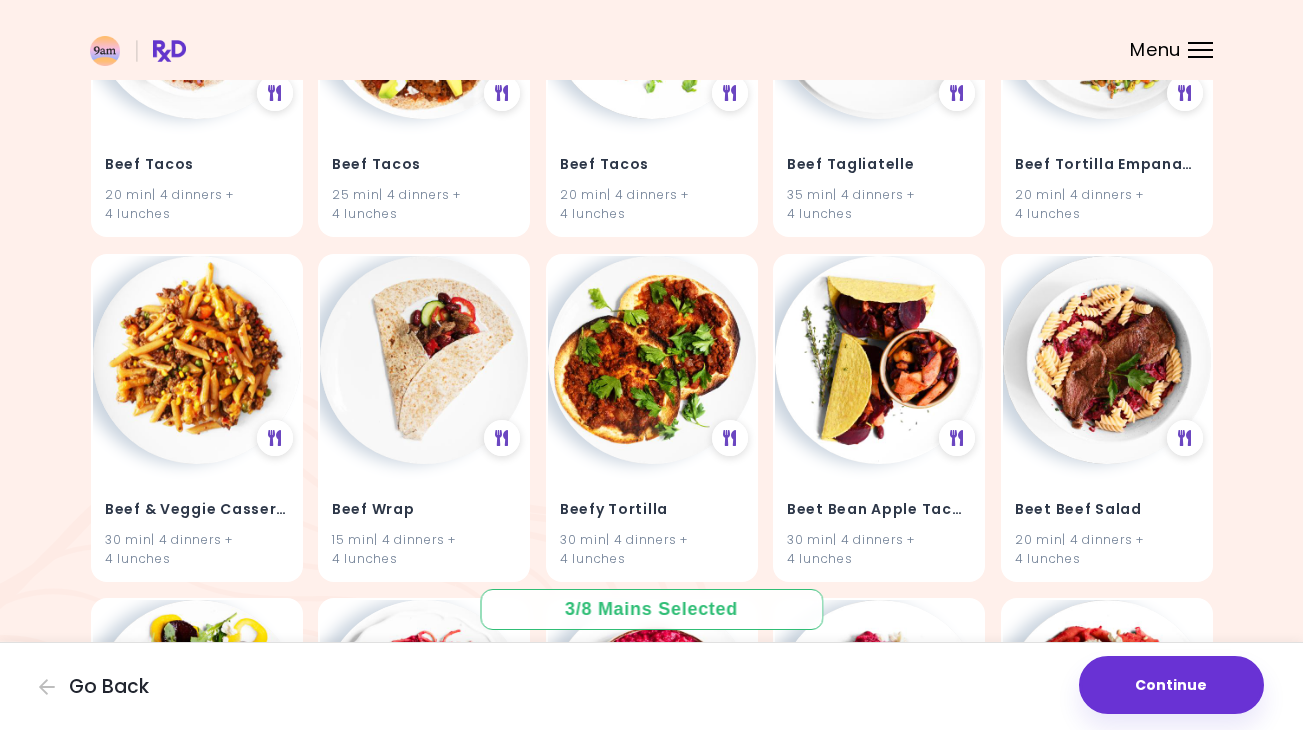 scroll, scrollTop: 10370, scrollLeft: 0, axis: vertical 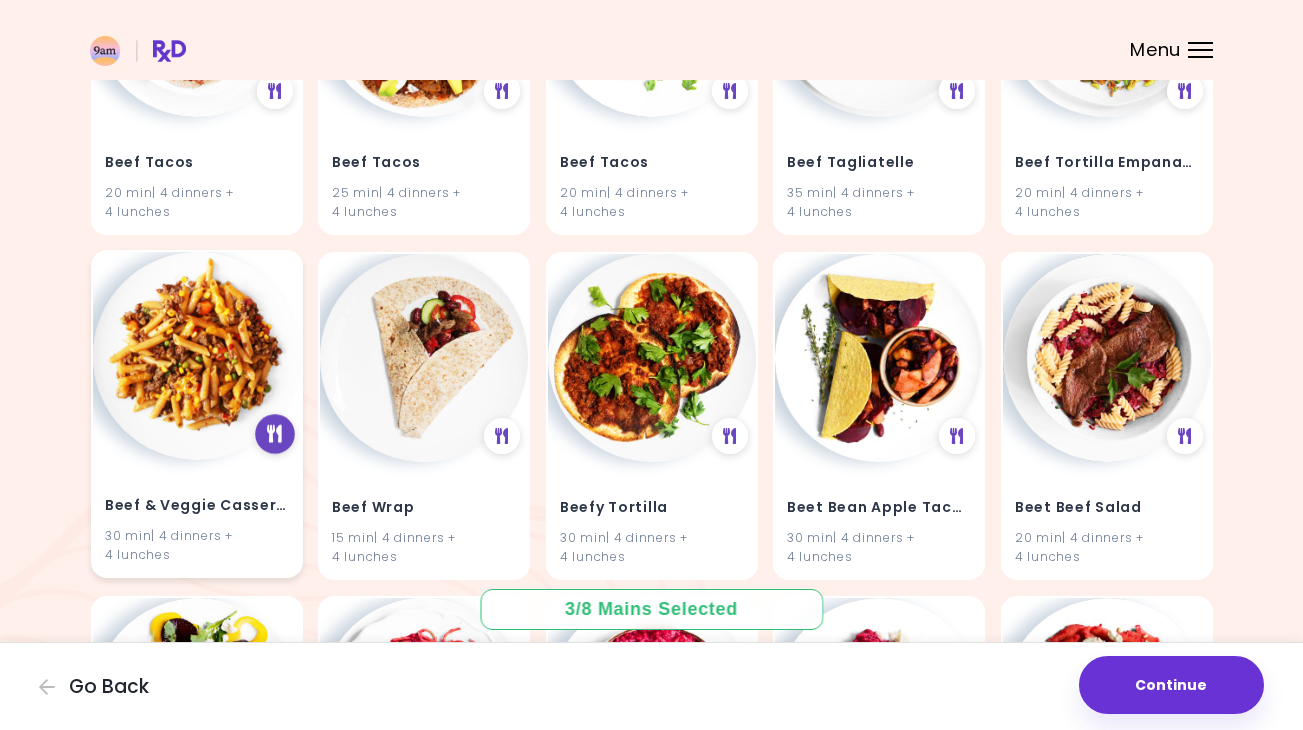 click at bounding box center [274, 434] 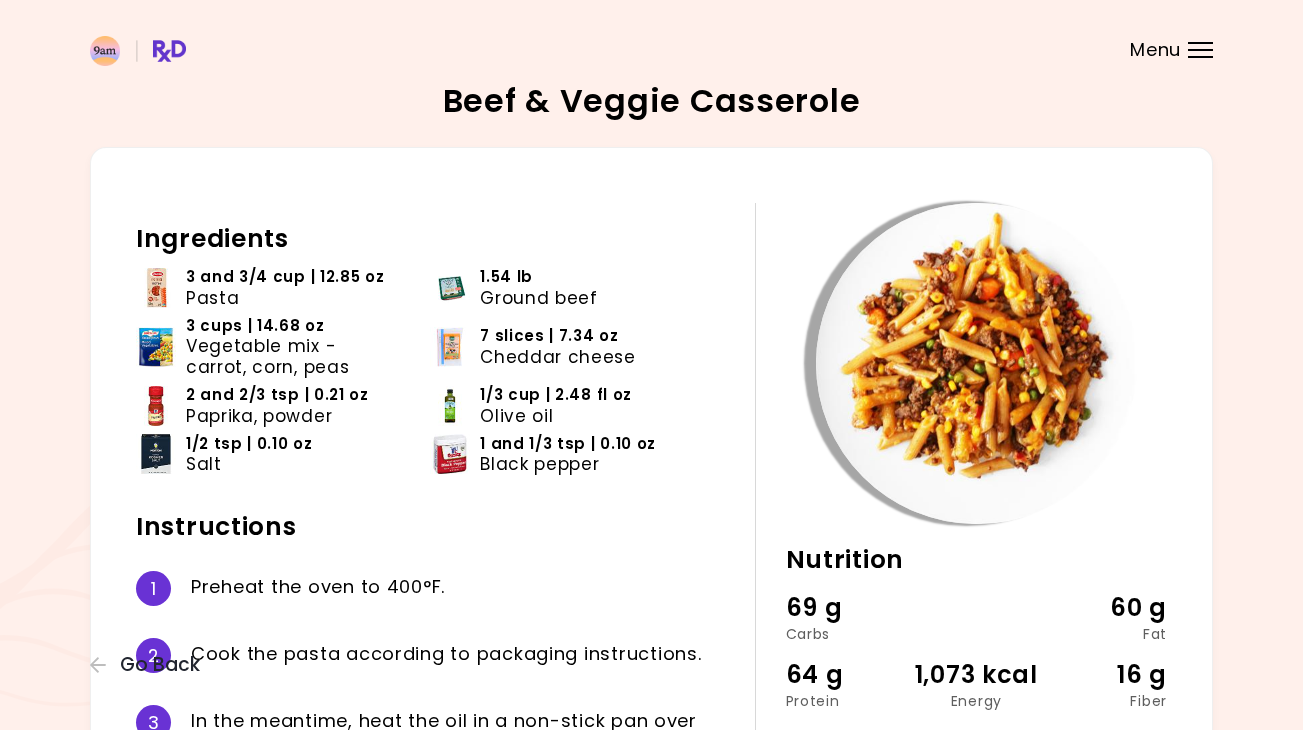 scroll, scrollTop: 0, scrollLeft: 0, axis: both 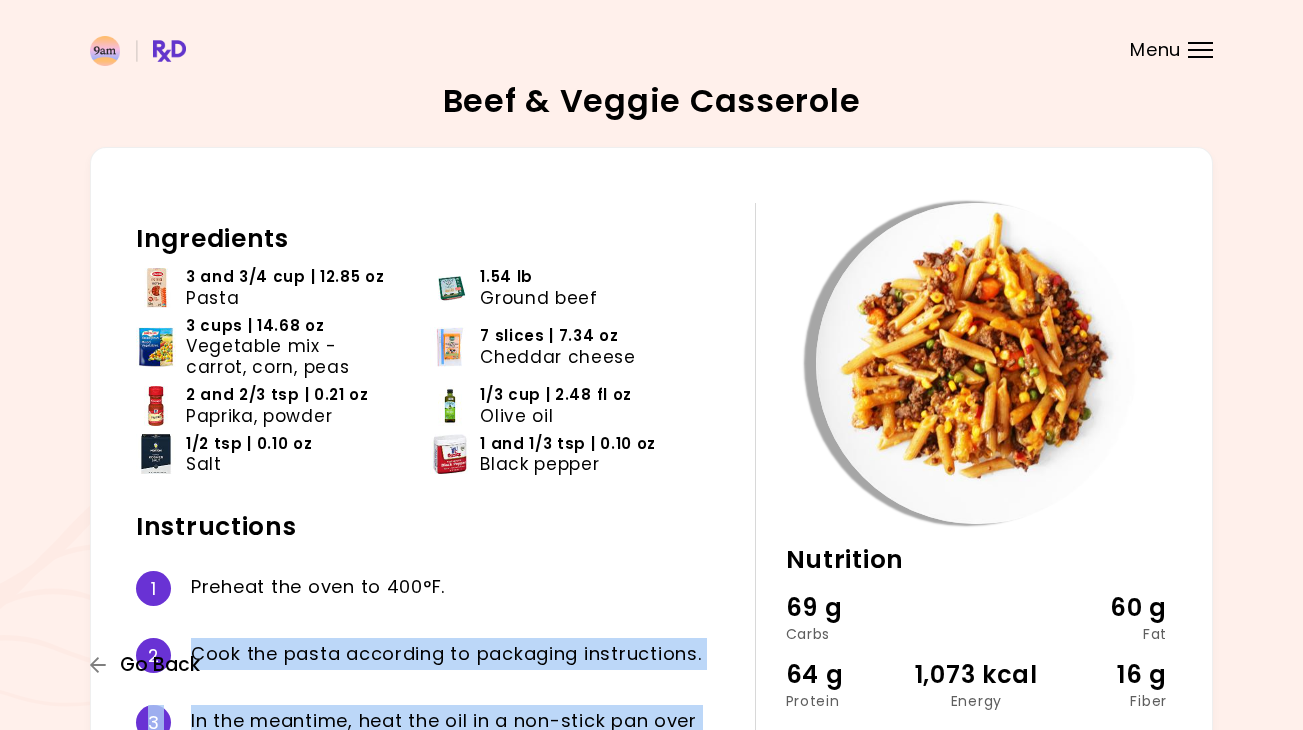 click on "Beef & Veggie Casserole   30   min Nutrition 69   g Carbs 60   g Fat 64   g Protein 1,073   kcal Energy 16   g Fiber All Nutrition Data Ingredients 3 and 3/4 cup | 12.85 oz Pasta 1.54 lb Ground beef 3 cups | 14.68 oz Vegetable mix - carrot, corn, peas 7 slices | 7.34 oz Cheddar cheese 2 and 2/3 tsp | 0.21 oz Paprika, powder 1/3 cup | 2.48 fl oz Olive oil 1/2 tsp | 0.10 oz Salt 1 and 1/3 tsp | 0.10 oz Black pepper Instructions 1 P r e h e a t   t h e   o v e n   t o   4 0 0 ° F . 2 C o o k   t h e   p a s t a   a c c o r d i n g   t o   p a c k a g i n g   i n s t r u c t i o n s . 3 I n   t h e   m e a n t i m e ,   h e a t   t h e   o i l   i n   a   n o n - s t i c k   p a n   o v e r   m e d i u m - h i g h   h e a t   a n d   s a u t e   t h e   b e e f   w i t h   t h e   v e g e t a b l e s   f o r   5   m i n u t e s ,   s e a s o n i n g   w i t h   s a l t ,   p a p r i k a ,   a n d   p e p p e r .   A d d   m o r e   h e r b s / s p i c e s   i f   d e s i r e d . 4 M i x   t h e   b e e f" at bounding box center [651, 646] 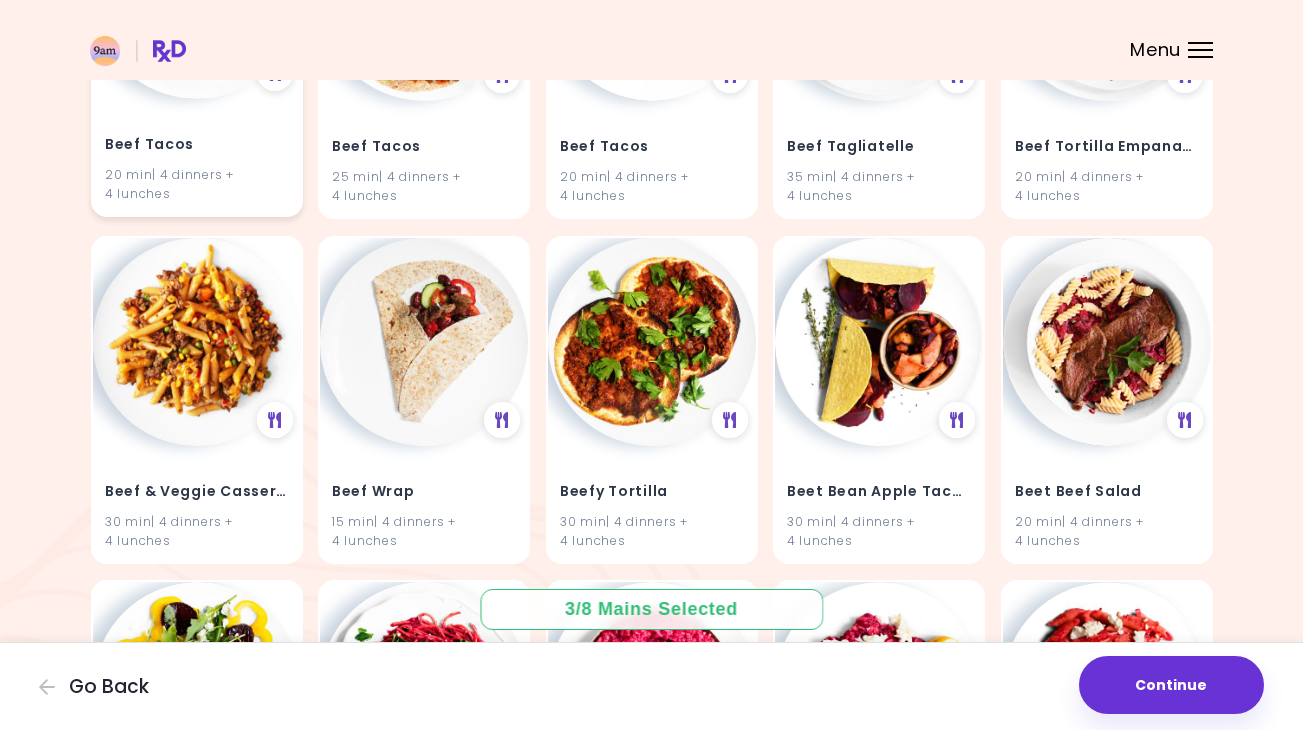 scroll, scrollTop: 10391, scrollLeft: 0, axis: vertical 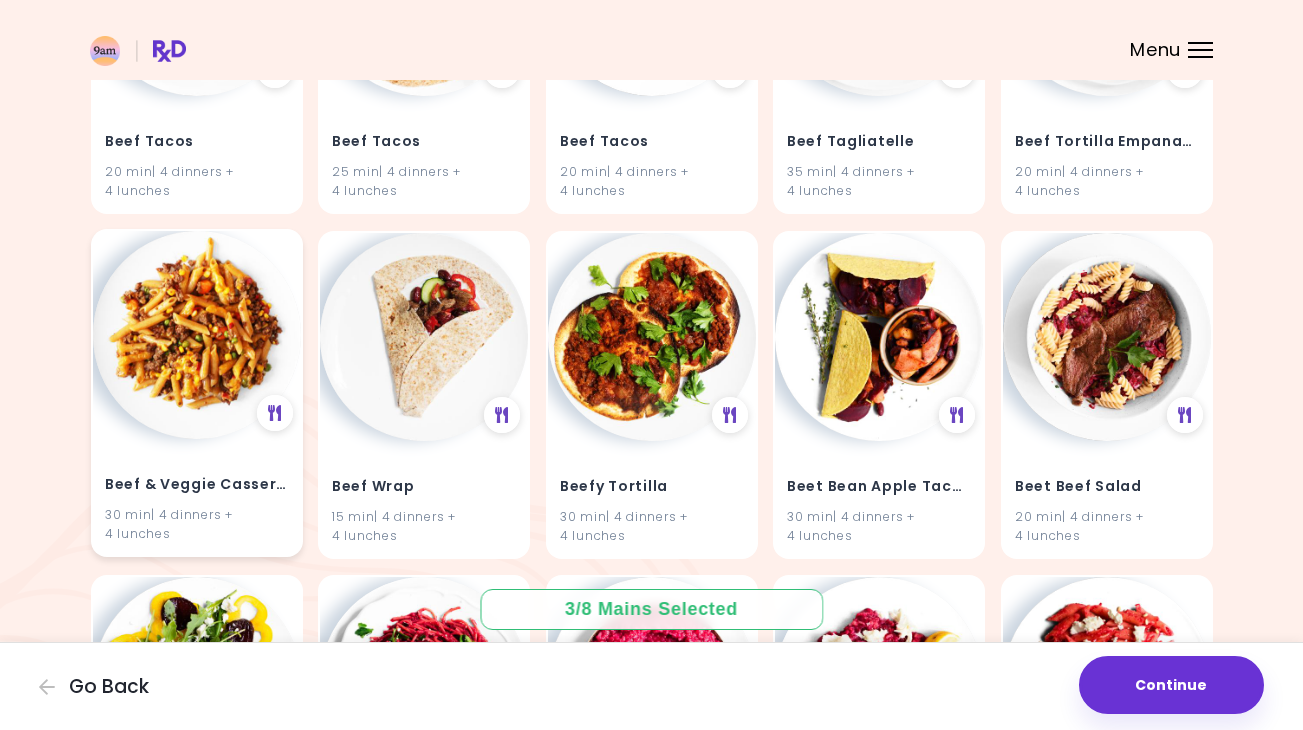 click at bounding box center [197, 335] 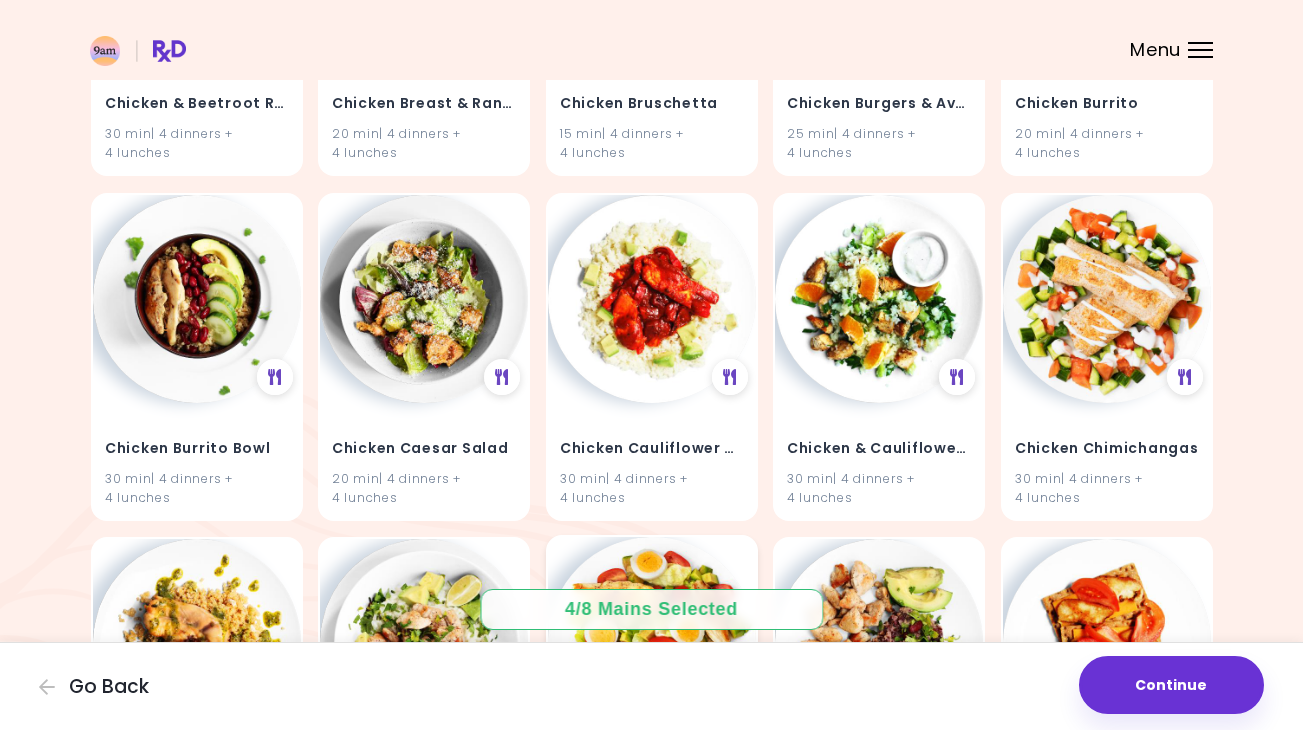 scroll, scrollTop: 16964, scrollLeft: 0, axis: vertical 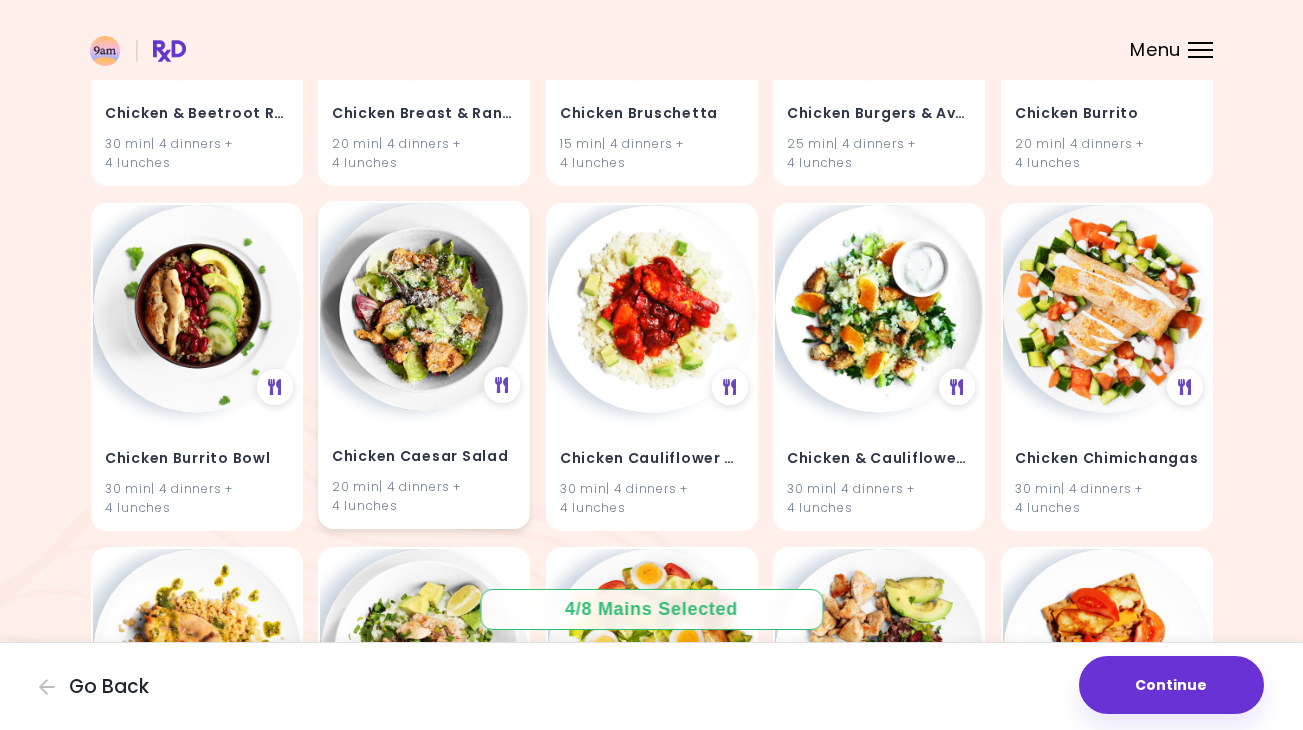 click on "Chicken Caesar Salad" at bounding box center [424, 457] 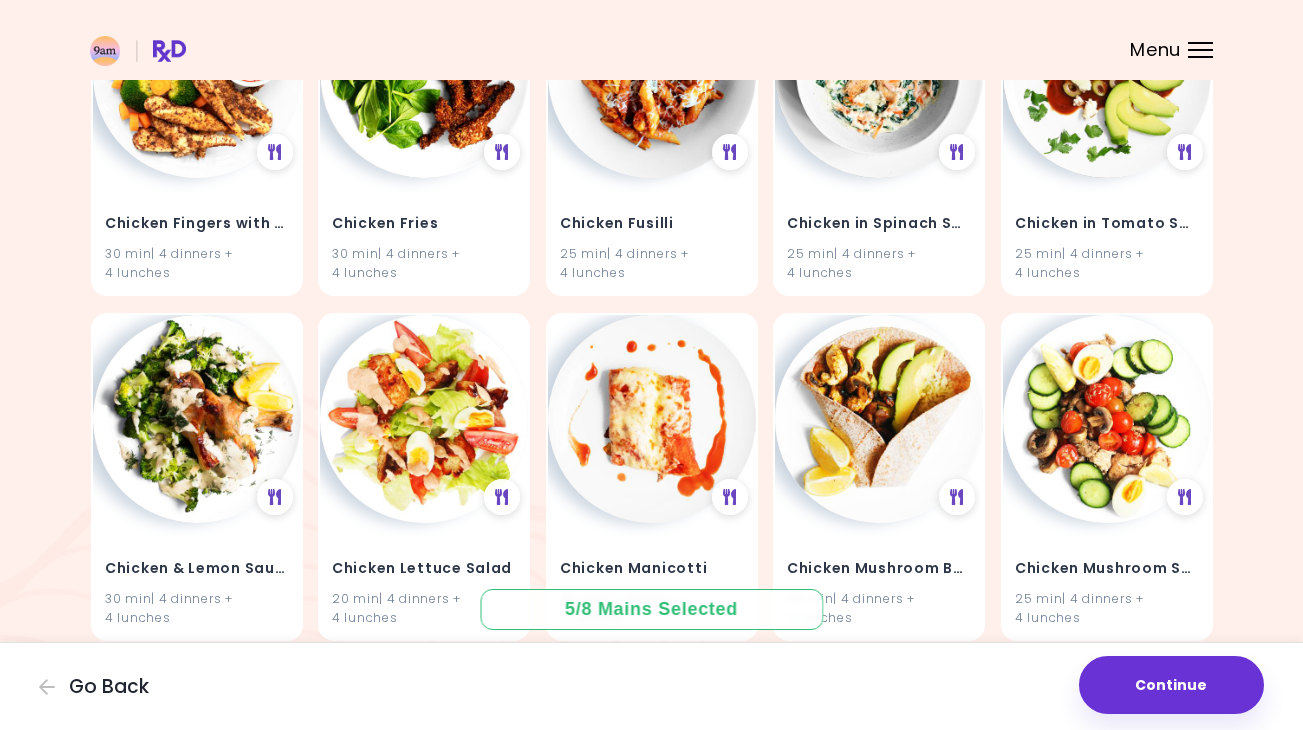 scroll, scrollTop: 18233, scrollLeft: 0, axis: vertical 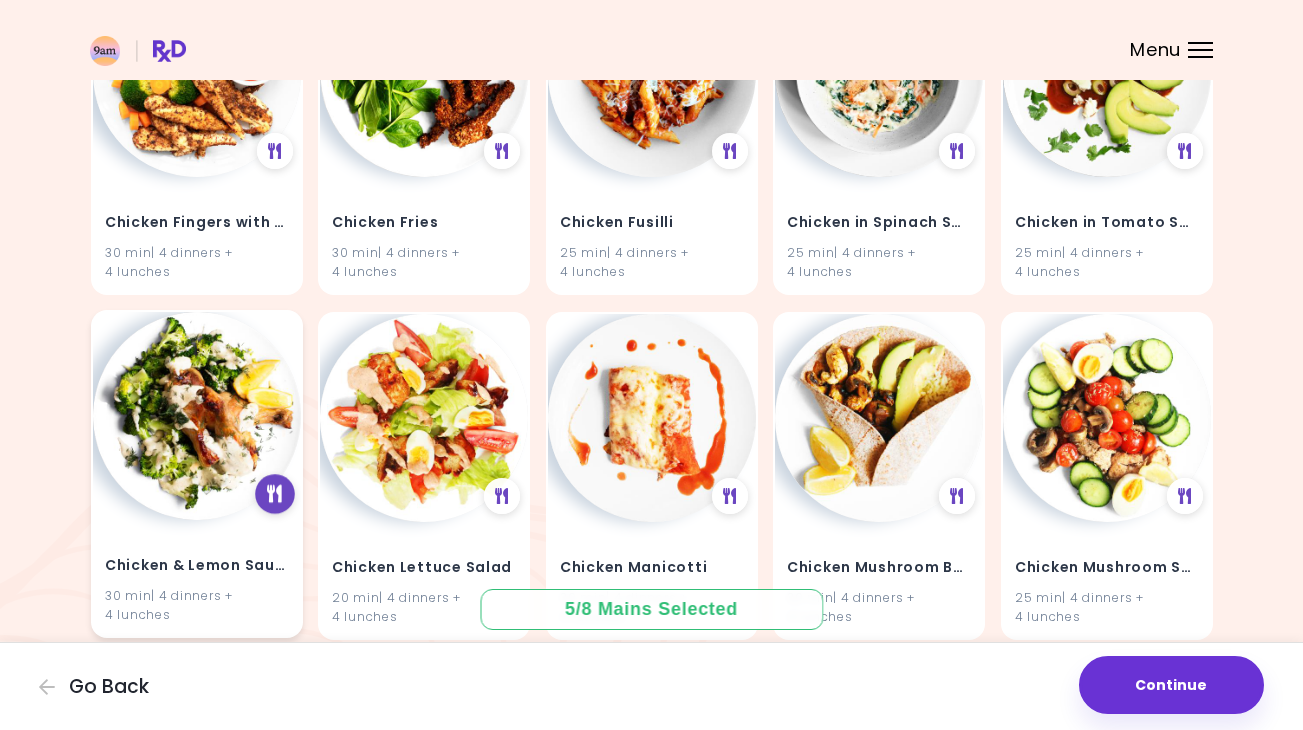 click at bounding box center [274, 493] 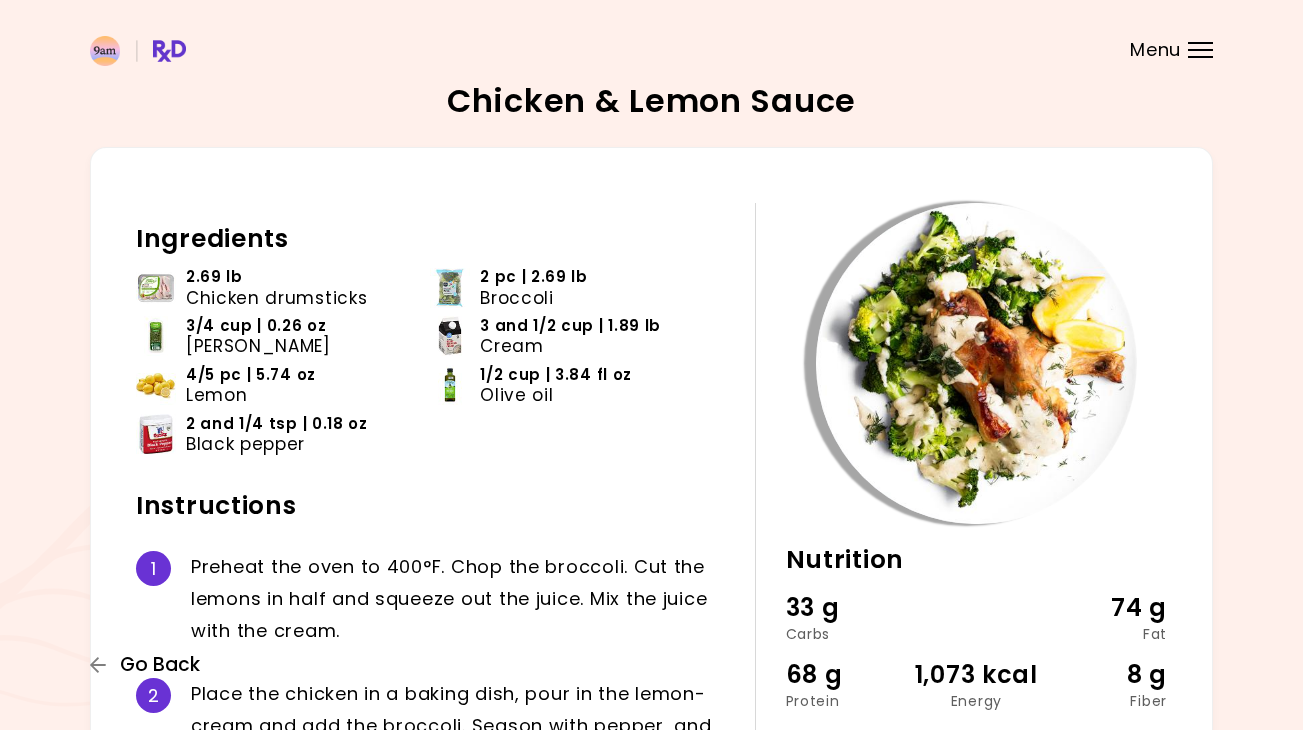 click 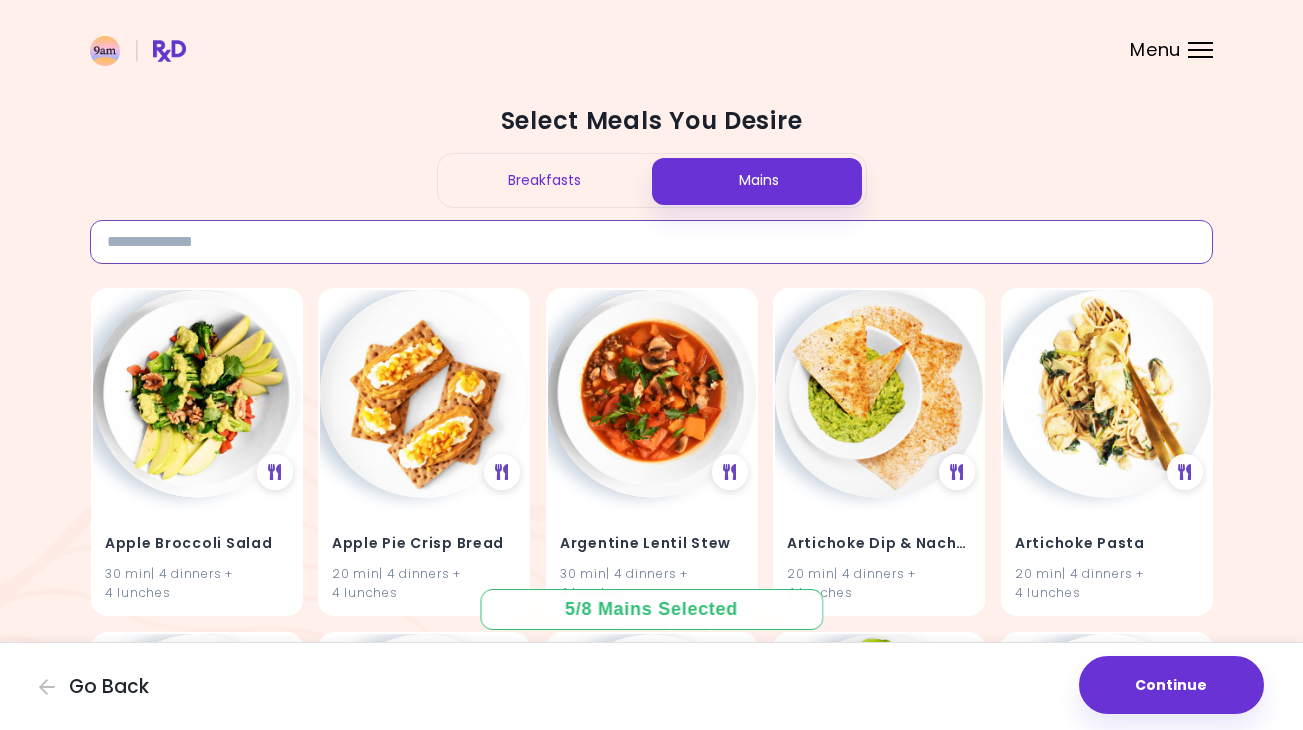 click at bounding box center [651, 242] 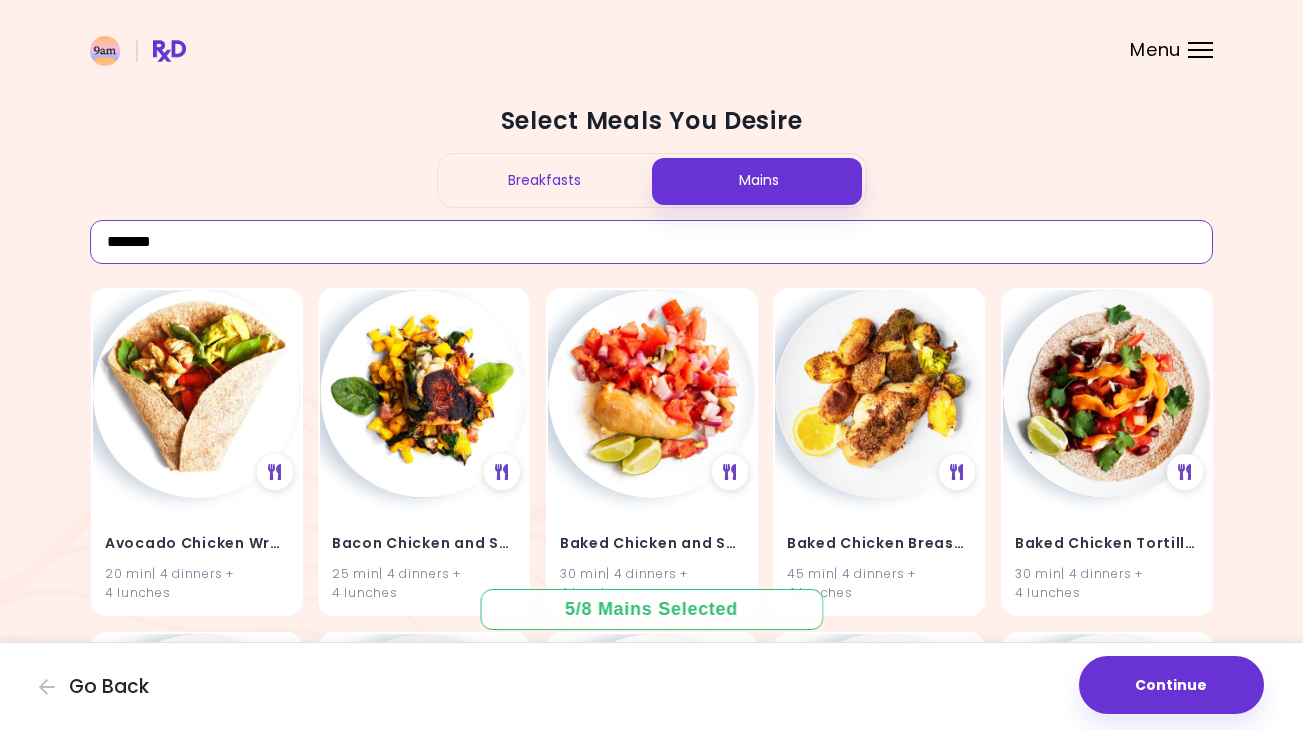 scroll, scrollTop: 0, scrollLeft: 0, axis: both 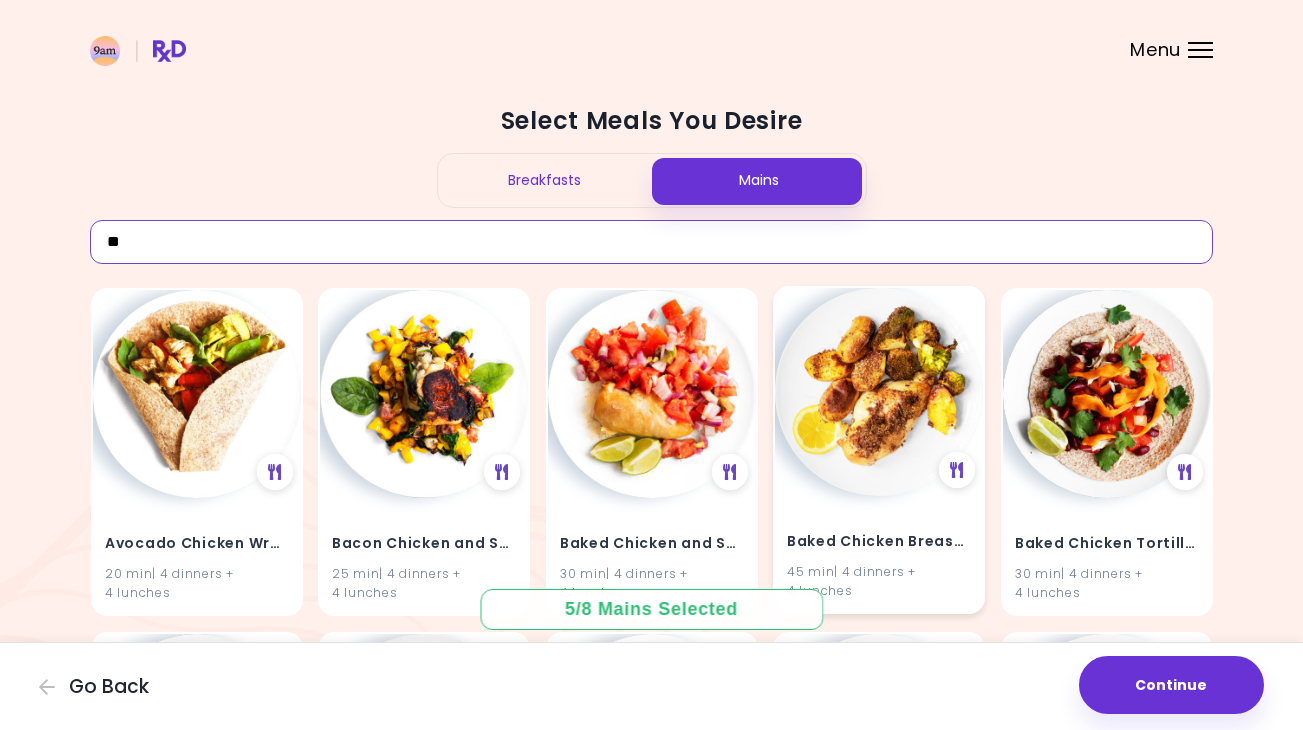 type on "*" 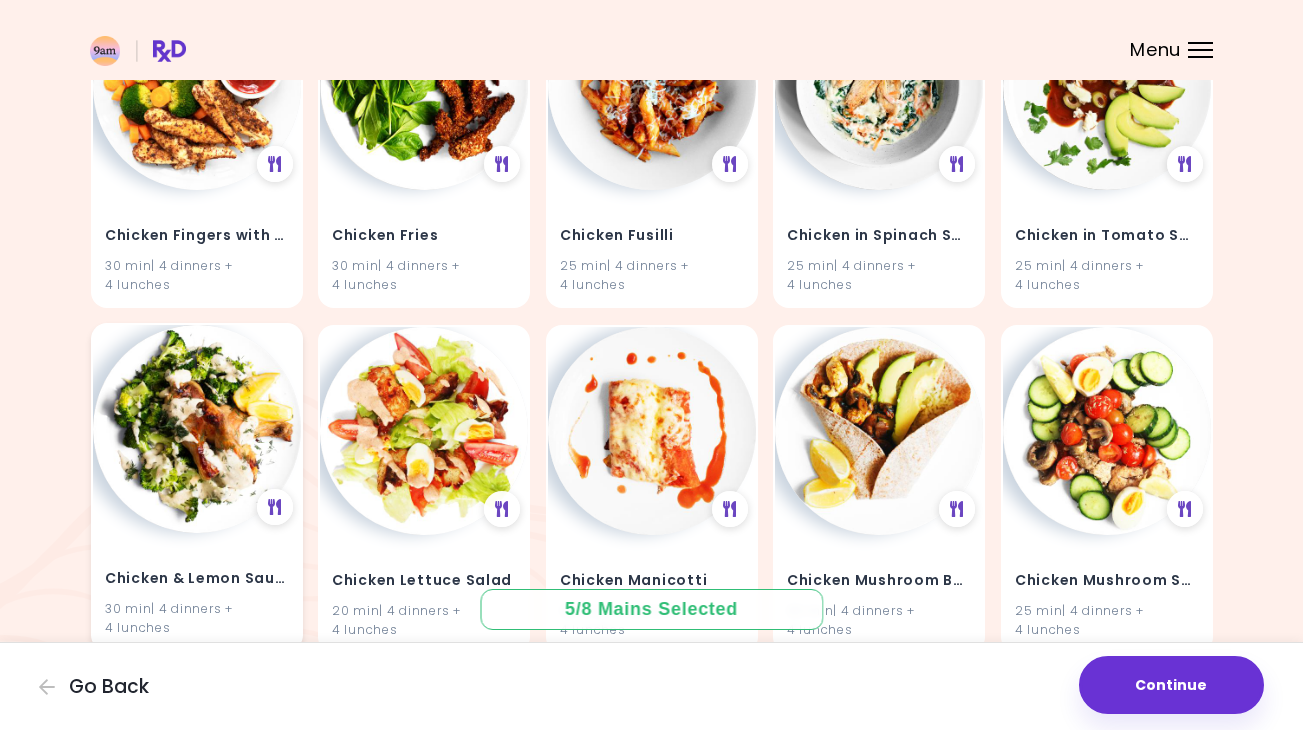scroll, scrollTop: 18238, scrollLeft: 0, axis: vertical 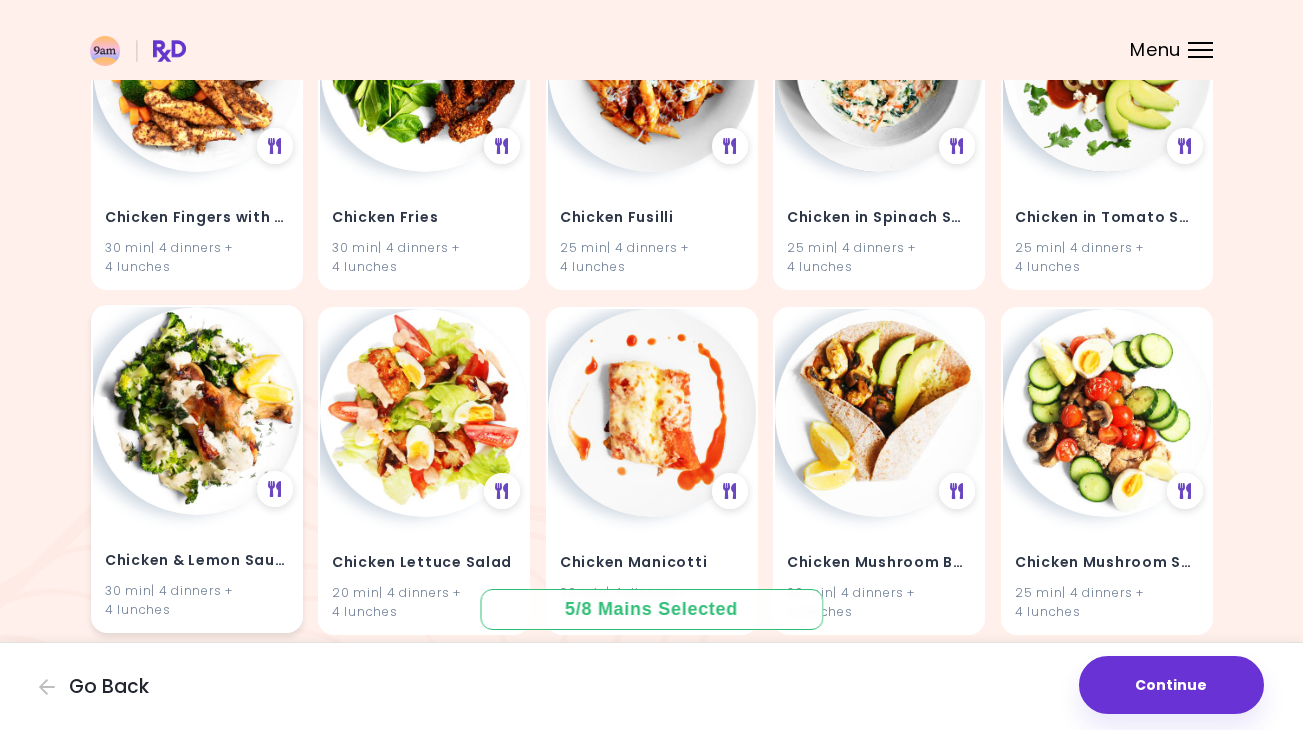 click at bounding box center [197, 411] 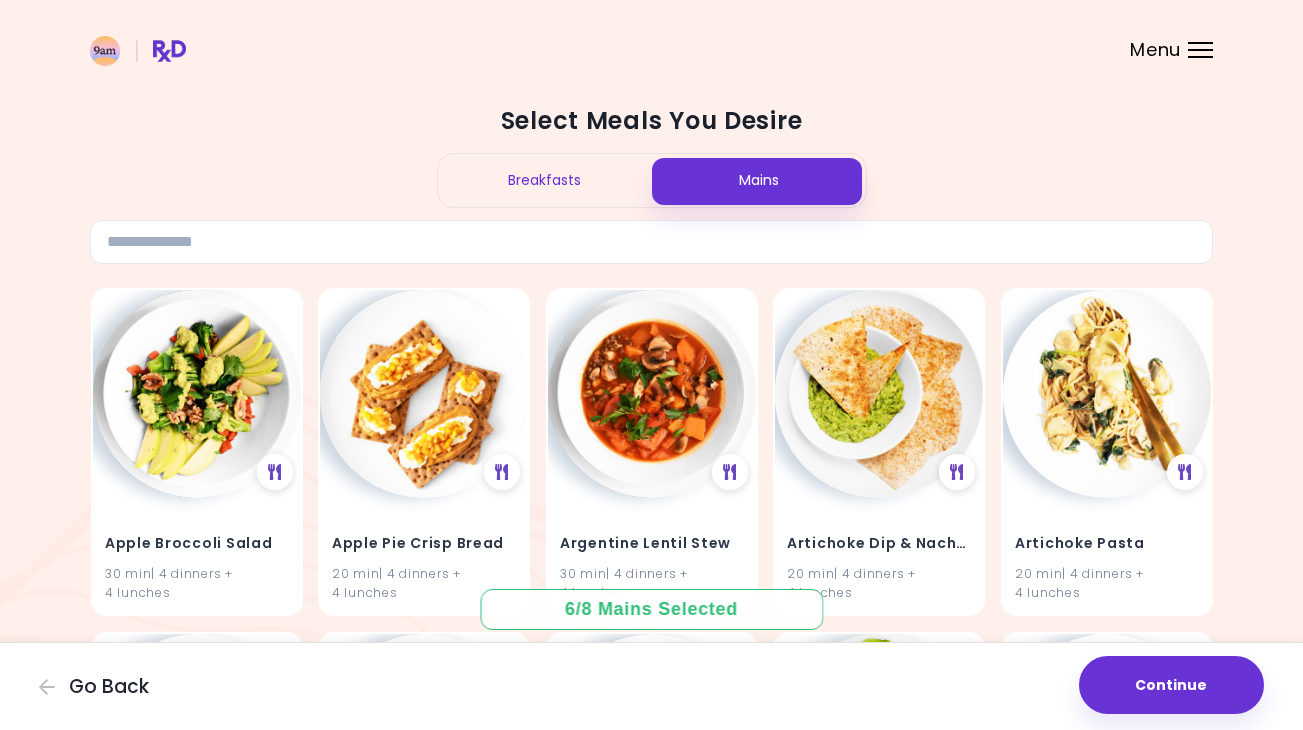 scroll, scrollTop: 0, scrollLeft: 0, axis: both 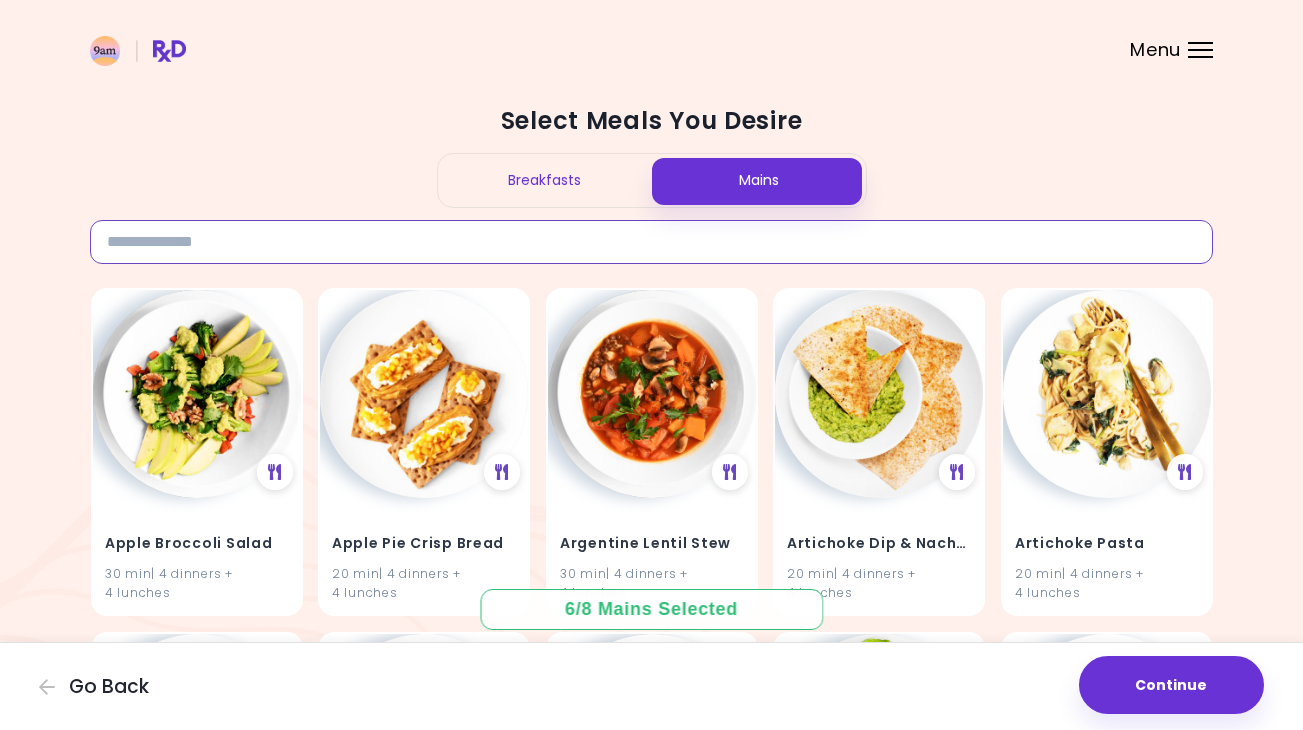 click at bounding box center [651, 242] 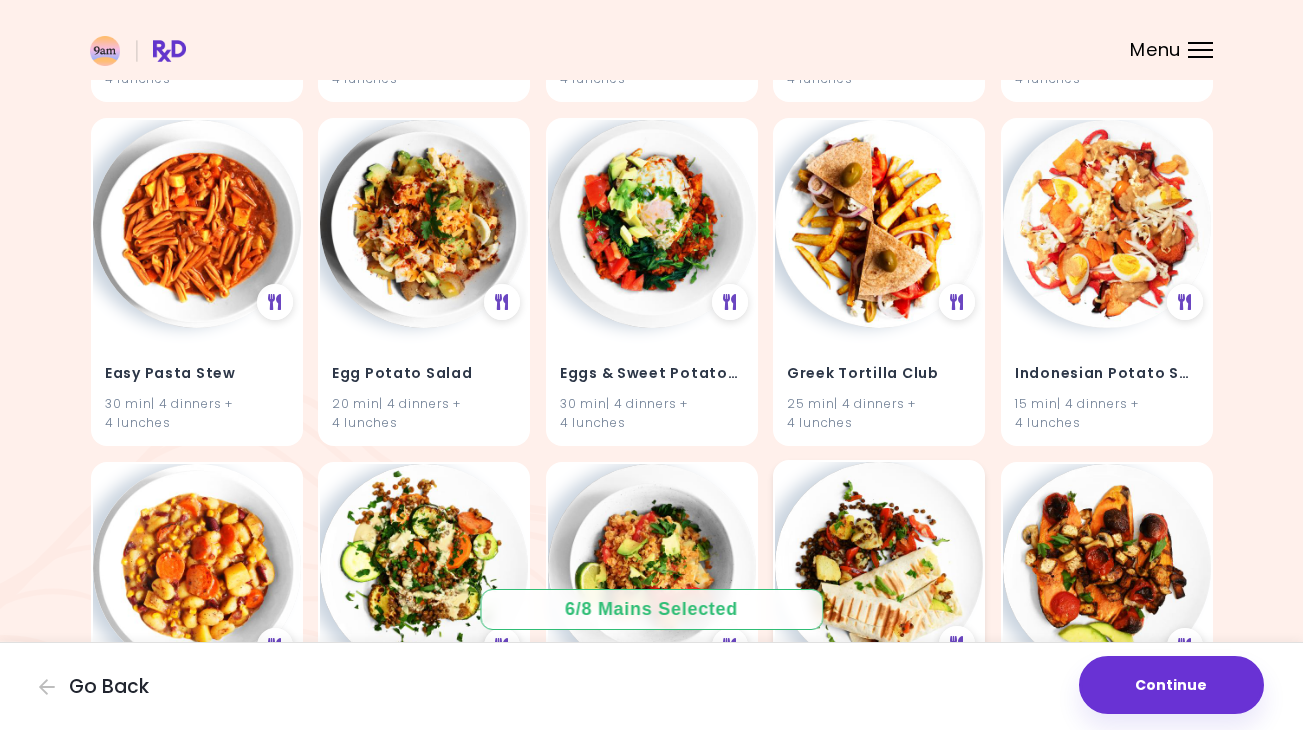 scroll, scrollTop: 3271, scrollLeft: 0, axis: vertical 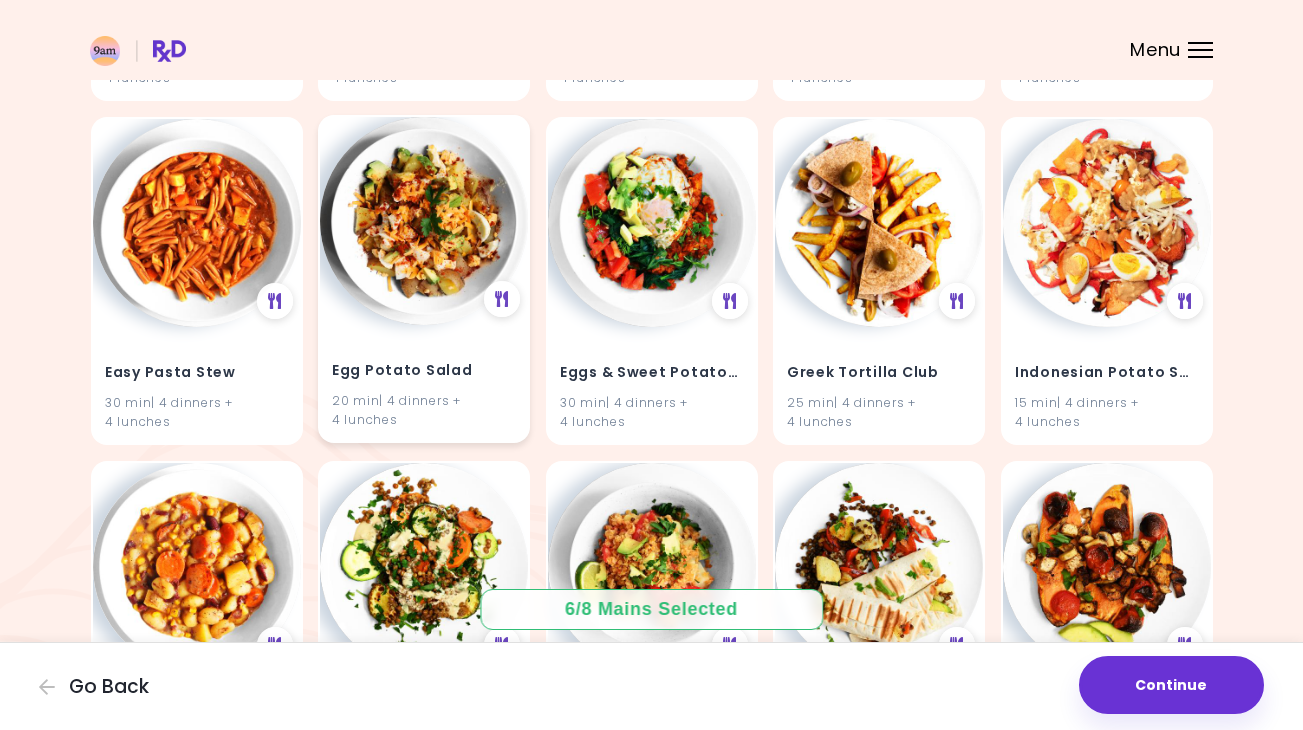 click on "Egg Potato Salad 20   min  |   4 dinners +
4 lunches" at bounding box center [424, 383] 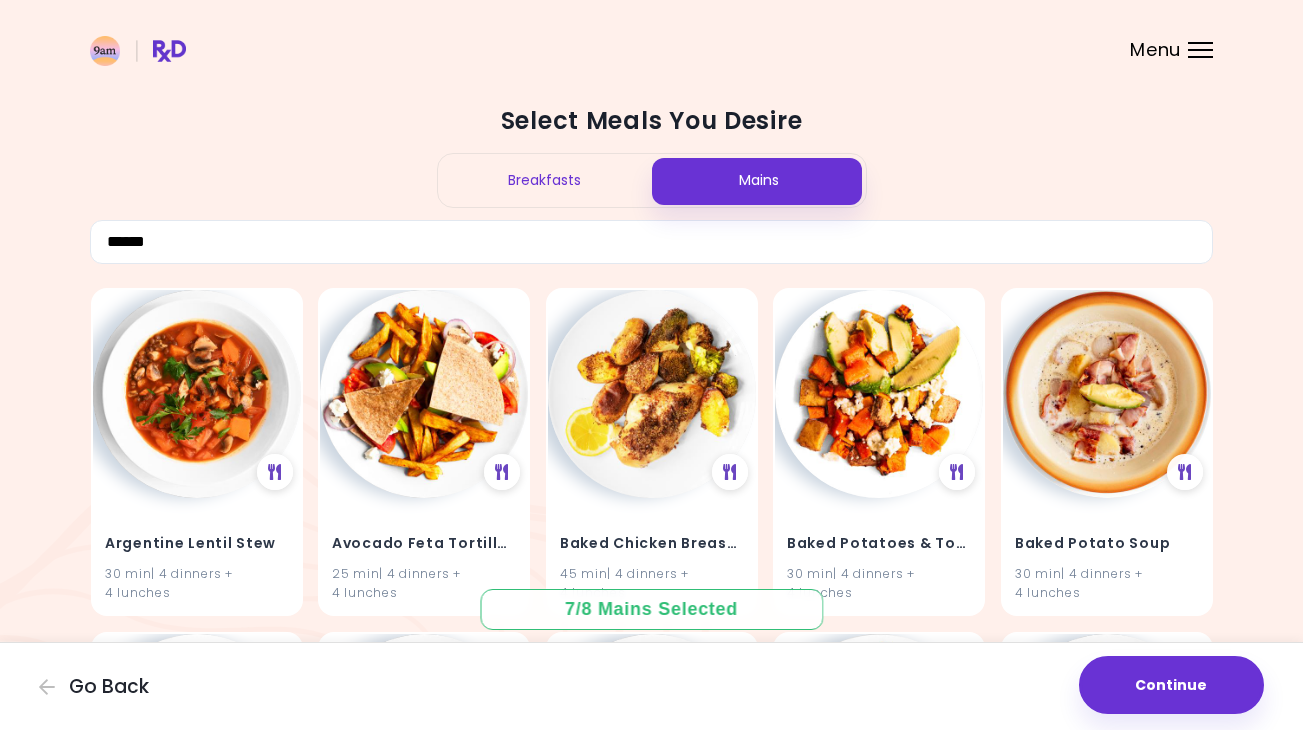 scroll, scrollTop: 0, scrollLeft: 0, axis: both 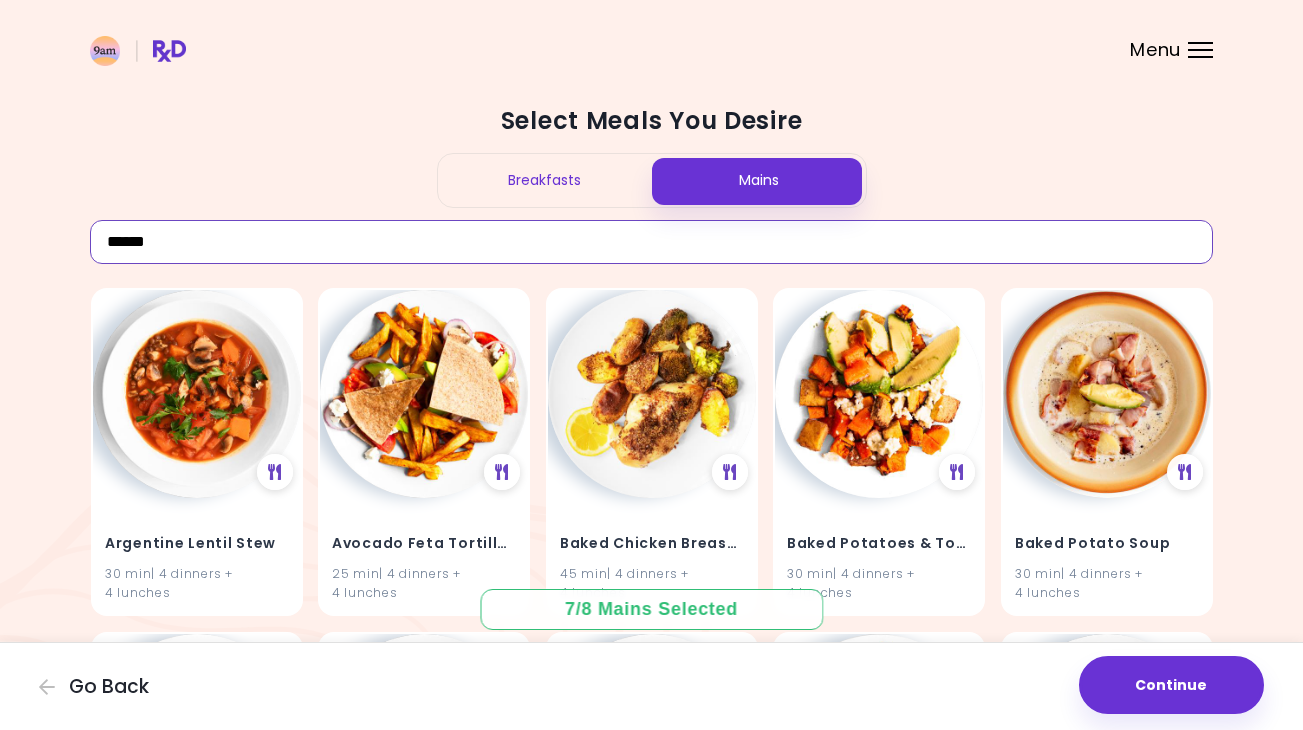 drag, startPoint x: 210, startPoint y: 250, endPoint x: 51, endPoint y: 242, distance: 159.20113 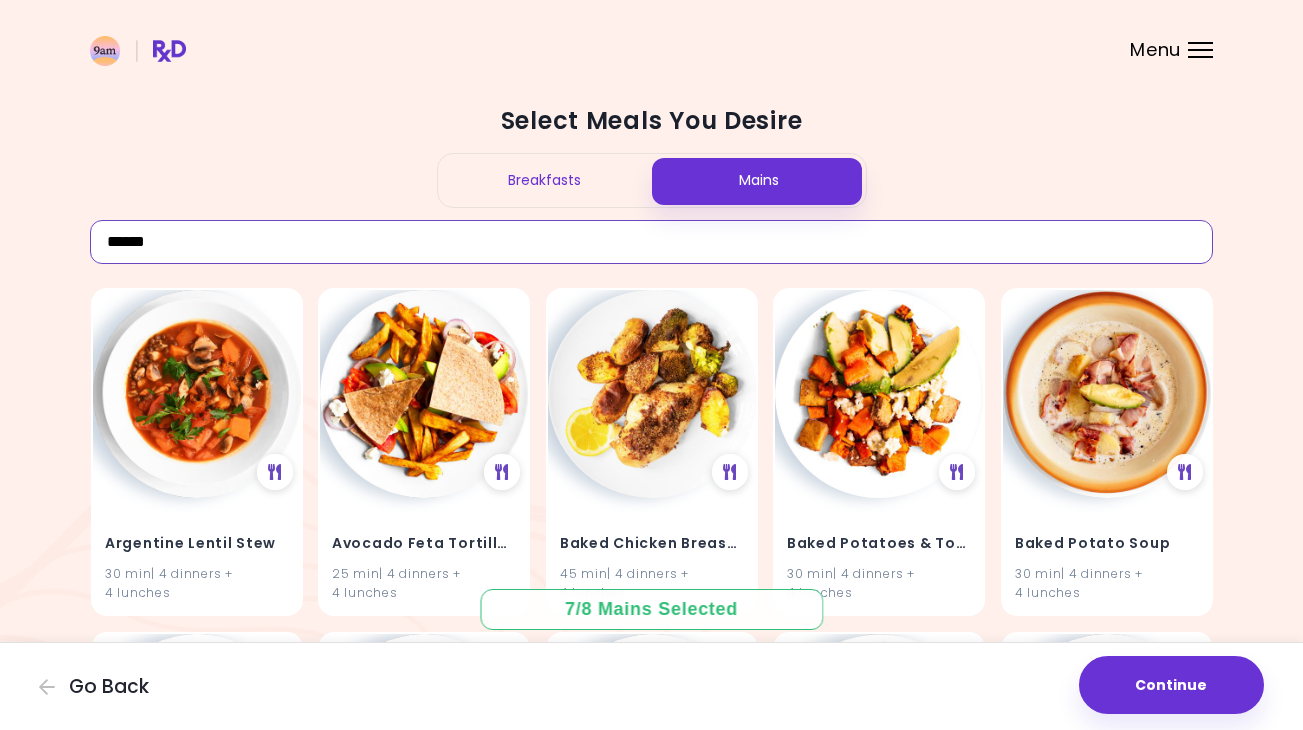 click on "Select Meals You Desire Breakfasts Mains ****** Argentine Lentil Stew 30   min  |   4 dinners +
4 lunches Avocado Feta Tortilla Club 25   min  |   4 dinners +
4 lunches Baked Chicken Breast With Potatoes 45   min  |   4 dinners +
4 lunches Baked Potatoes & Tofu 30   min  |   4 dinners +
4 lunches Baked Potato Soup 30   min  |   4 dinners +
4 lunches Baked Potato Soup 30   min  |   4 dinners +
4 lunches Baked Salmon Tortillas 30   min  |   4 dinners +
4 lunches Baked Sweet Potato 30   min  |   4 dinners +
4 lunches Barbecue Beef 25   min  |   4 dinners +
4 lunches Bean Puree & Potatoes 20   min  |   4 dinners +
4 lunches Beans Sweet Potato 30   min  |   4 dinners +
4 lunches Bean Taco Soup 30   min  |   4 dinners +
4 lunches Beef Burger Tray Bake 40   min  |   4 dinners +
4 lunches Beef Ginger Stew 30   min  |   4 dinners +
4 lunches Beef & Pesto Soup 30   min  |   30    |" at bounding box center [651, 2938] 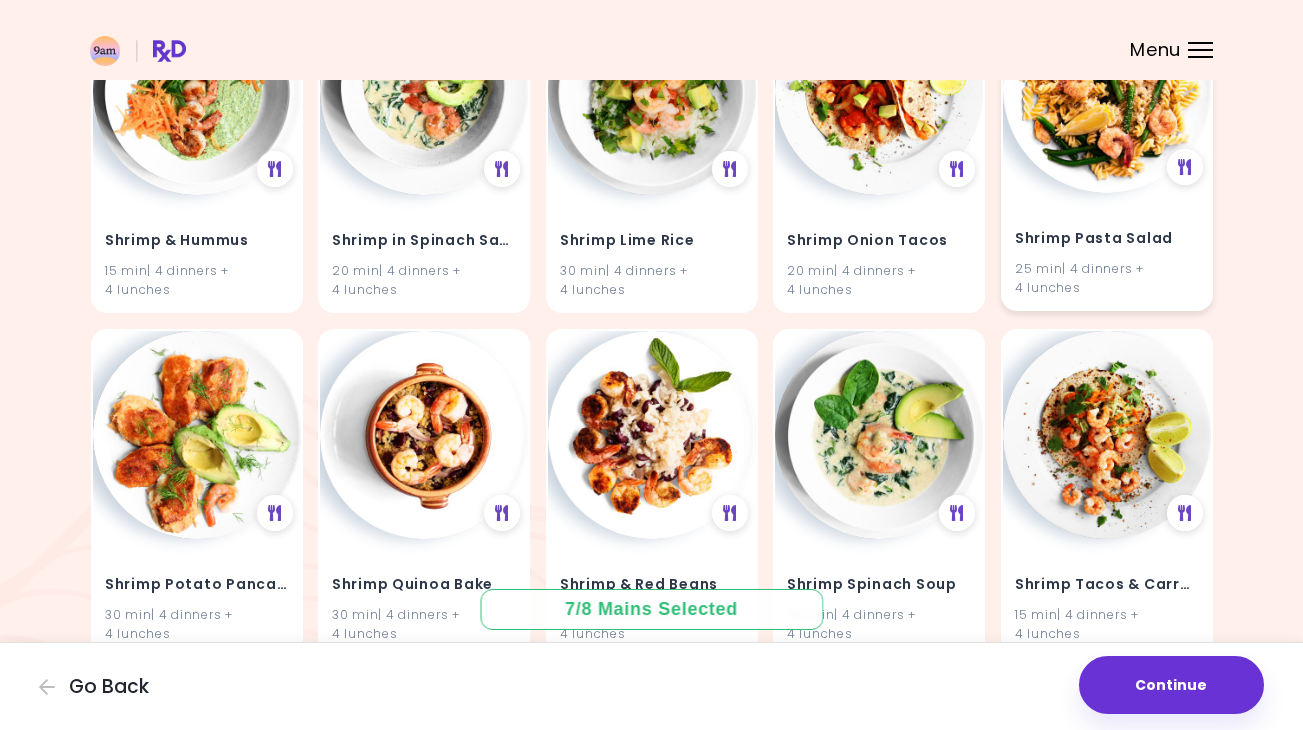 scroll, scrollTop: 1000, scrollLeft: 0, axis: vertical 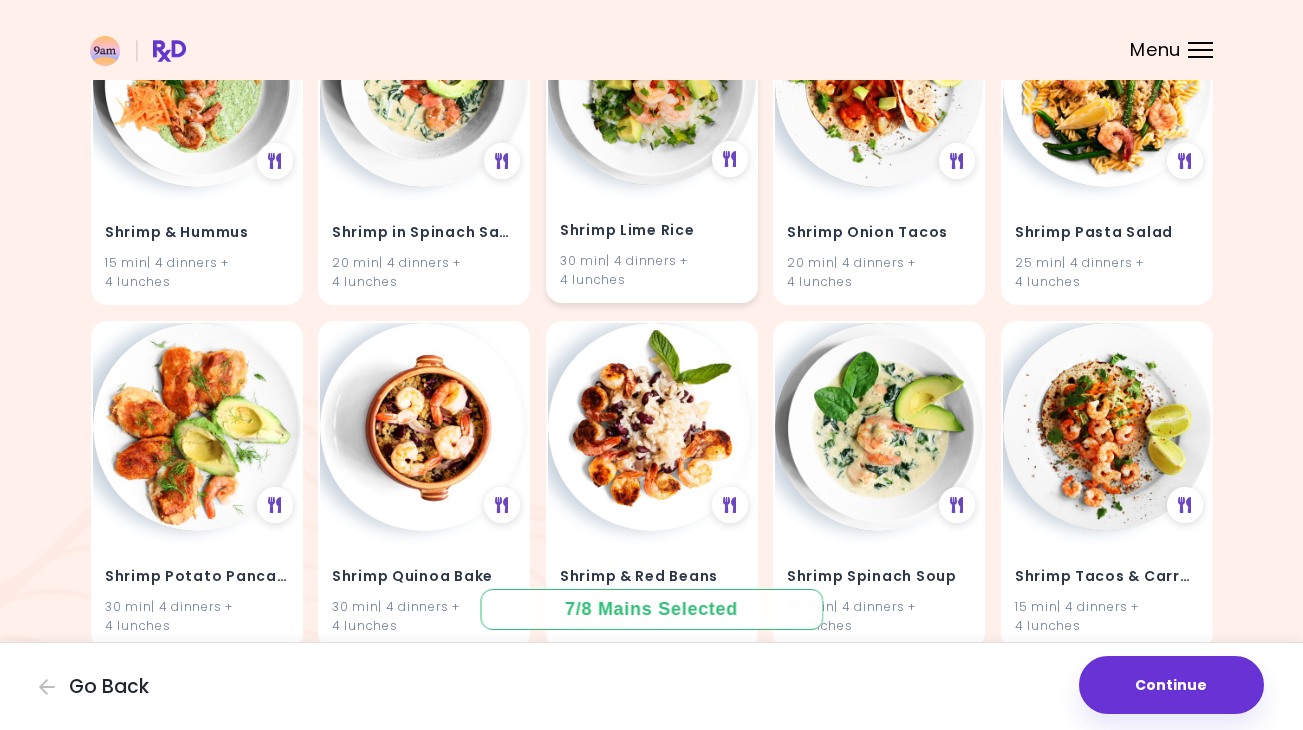 type on "******" 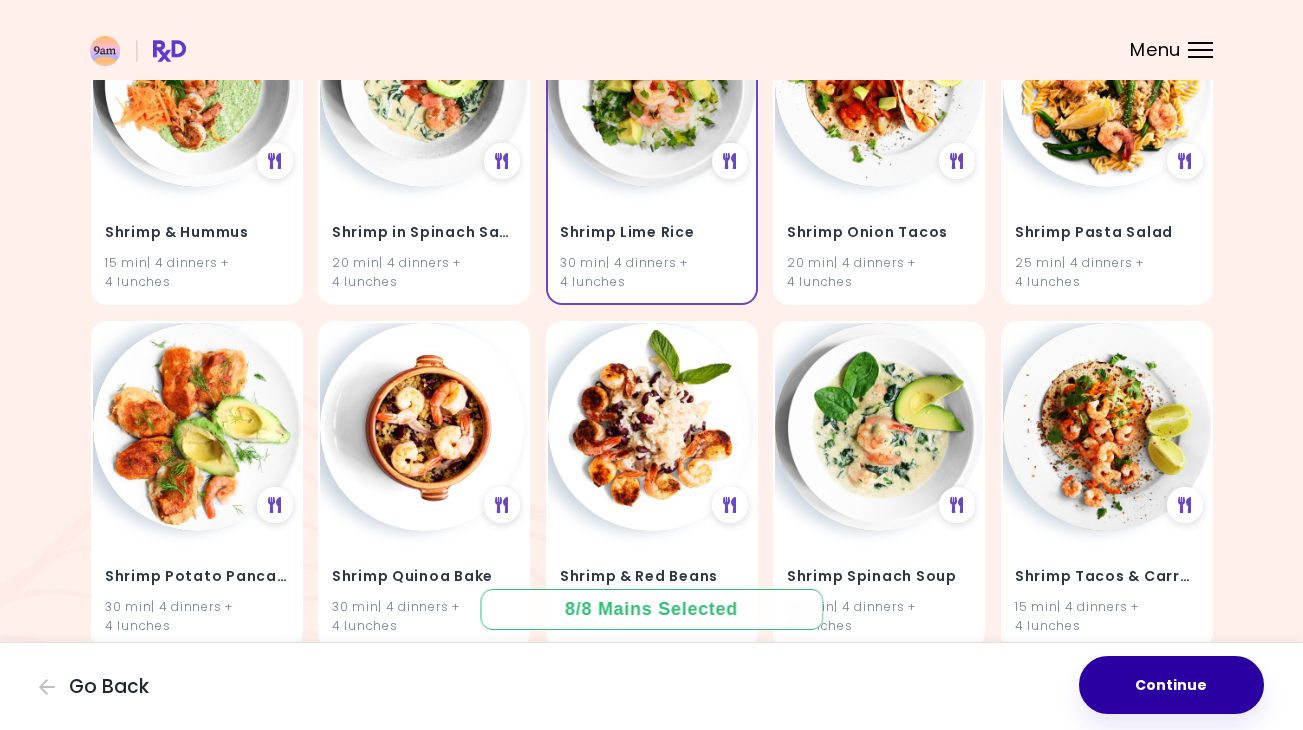 click on "Continue" at bounding box center [1171, 685] 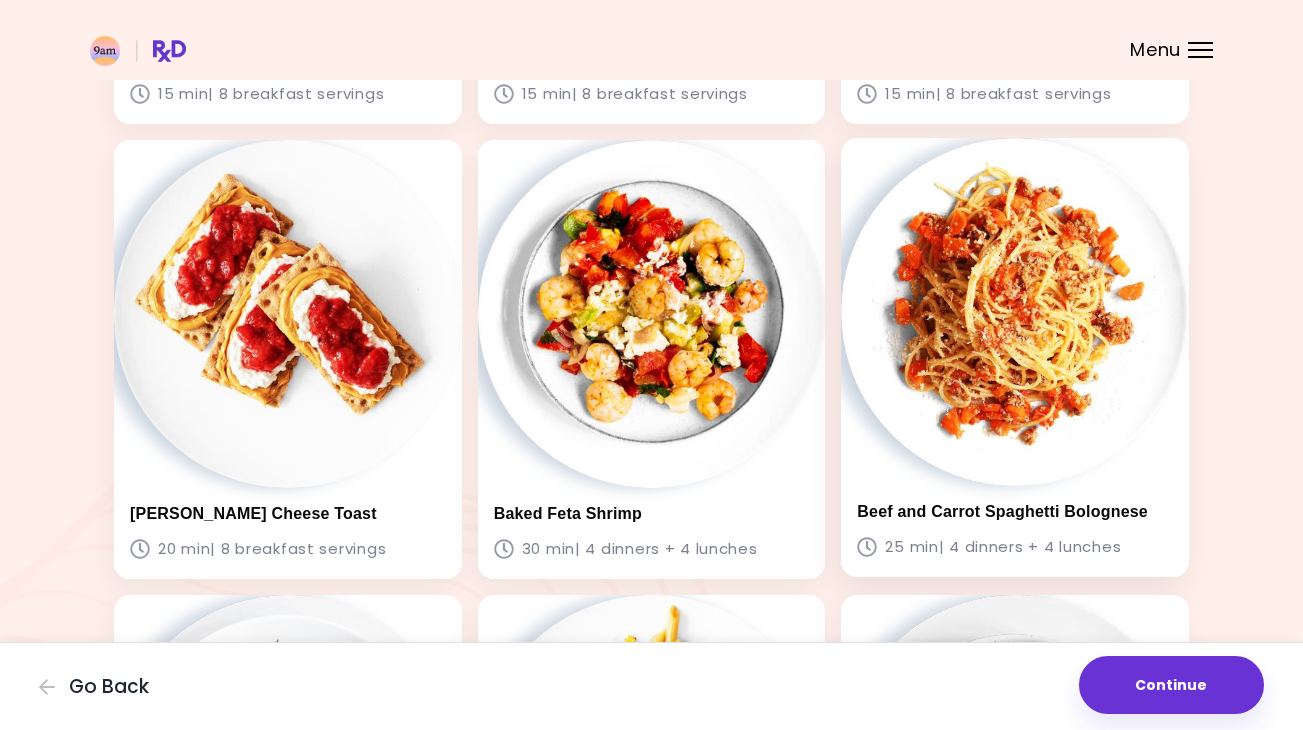 scroll, scrollTop: 509, scrollLeft: 0, axis: vertical 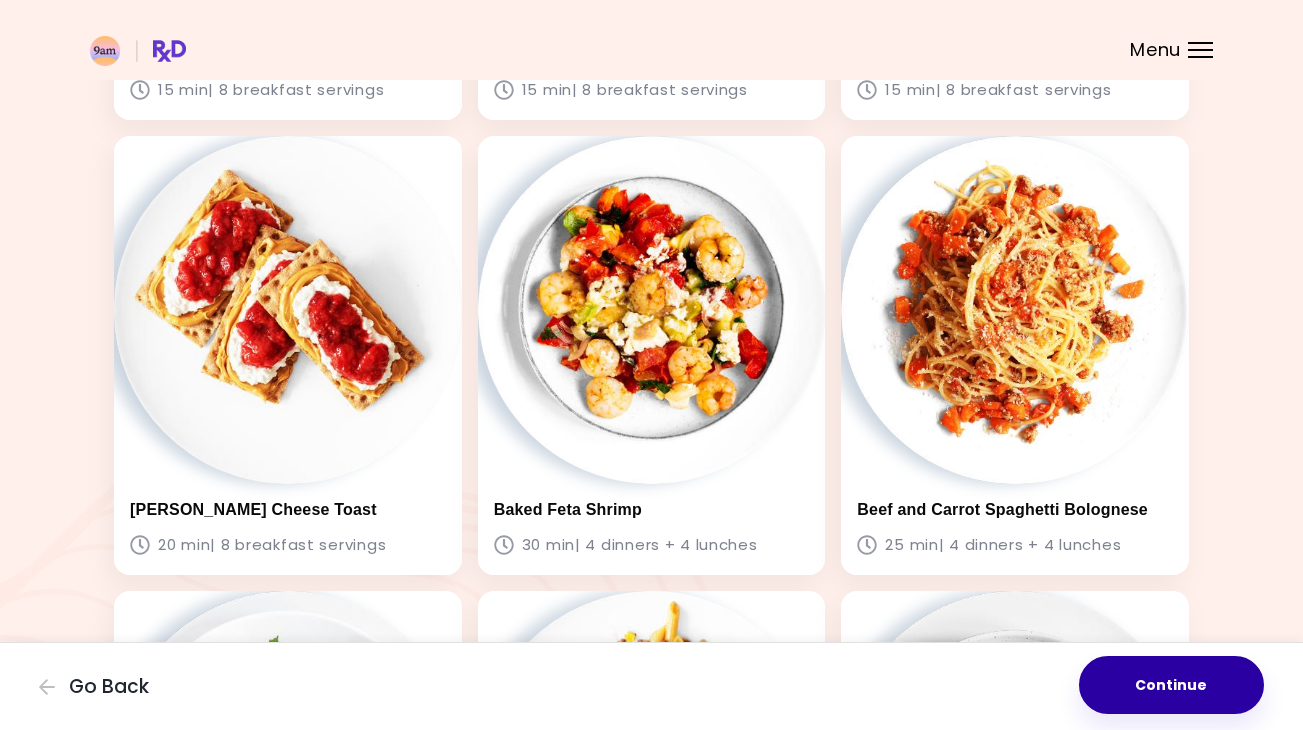 click on "Continue" at bounding box center [1171, 685] 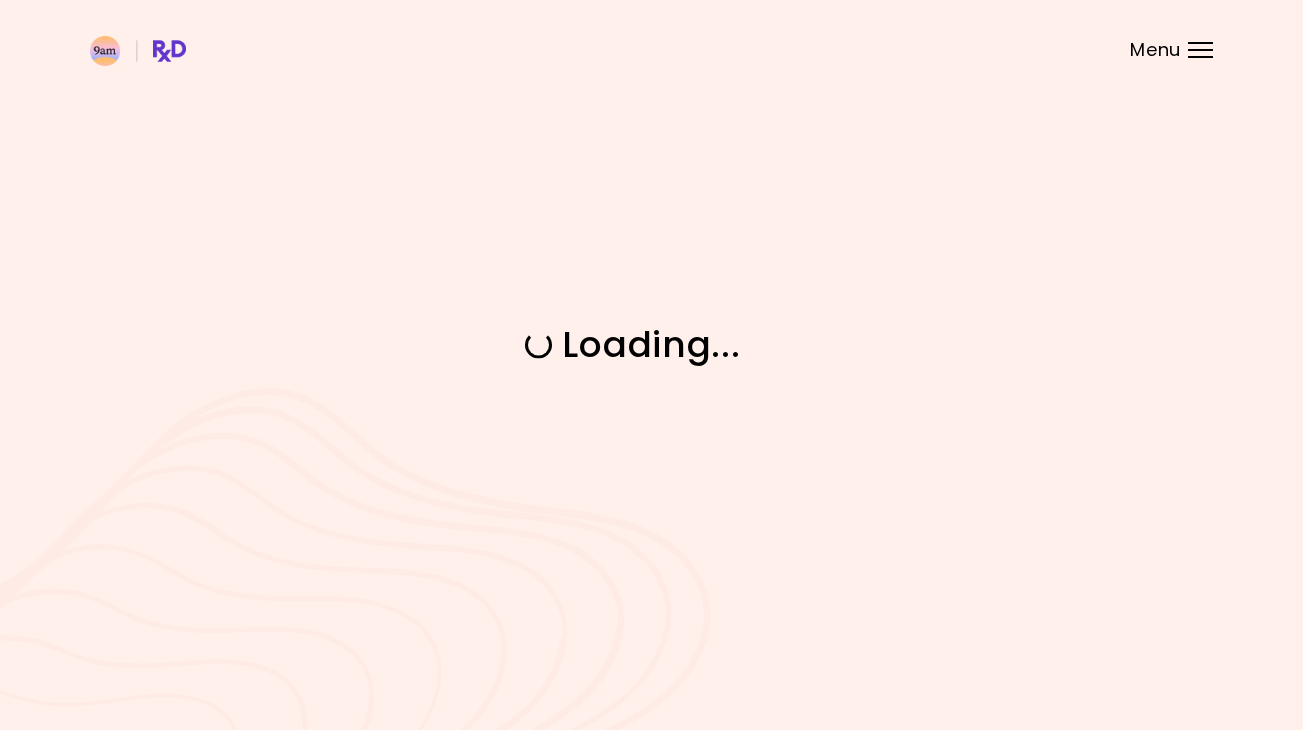 scroll, scrollTop: 0, scrollLeft: 0, axis: both 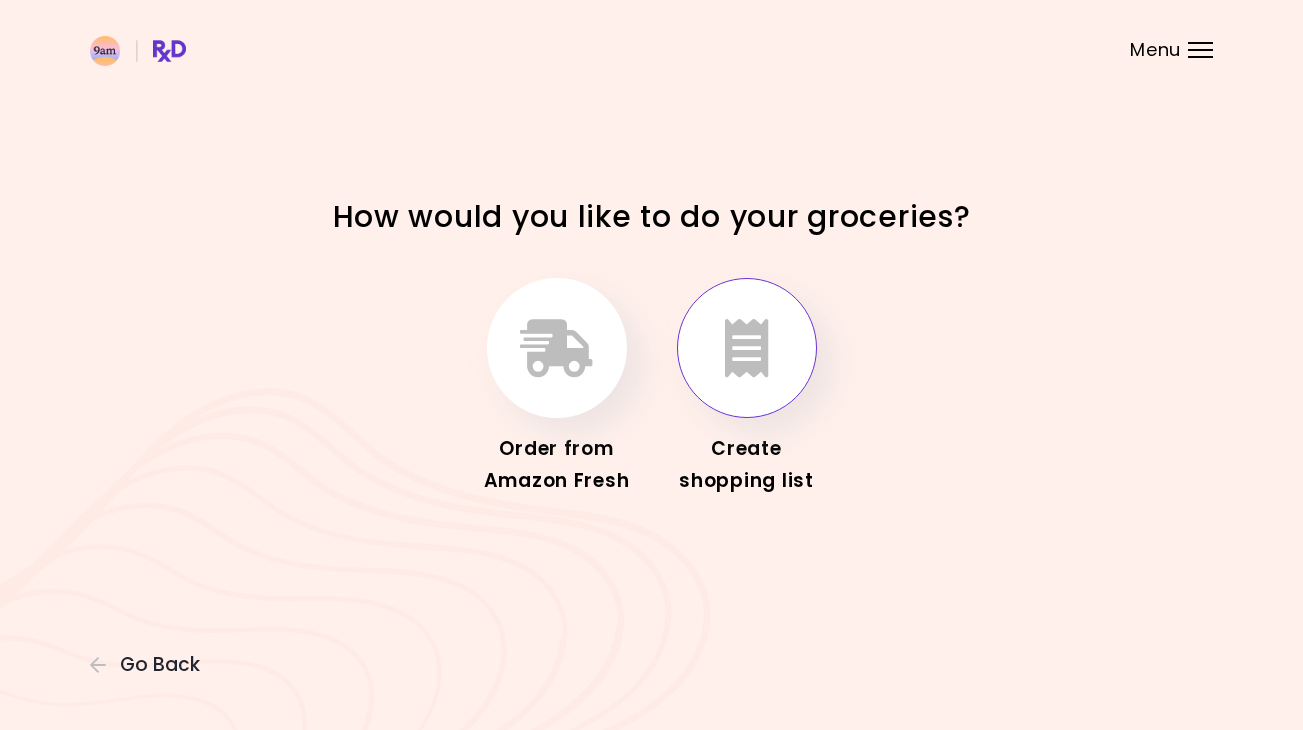 click at bounding box center [747, 348] 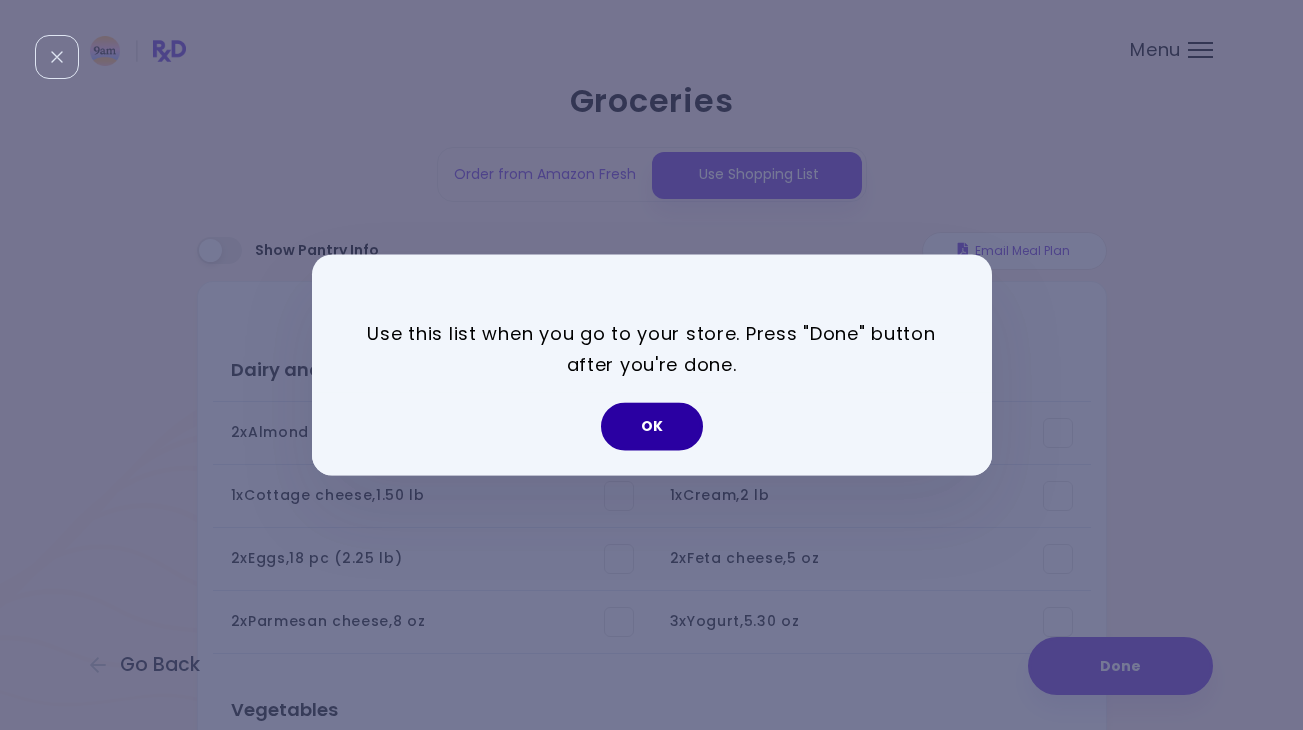 click on "OK" at bounding box center (652, 427) 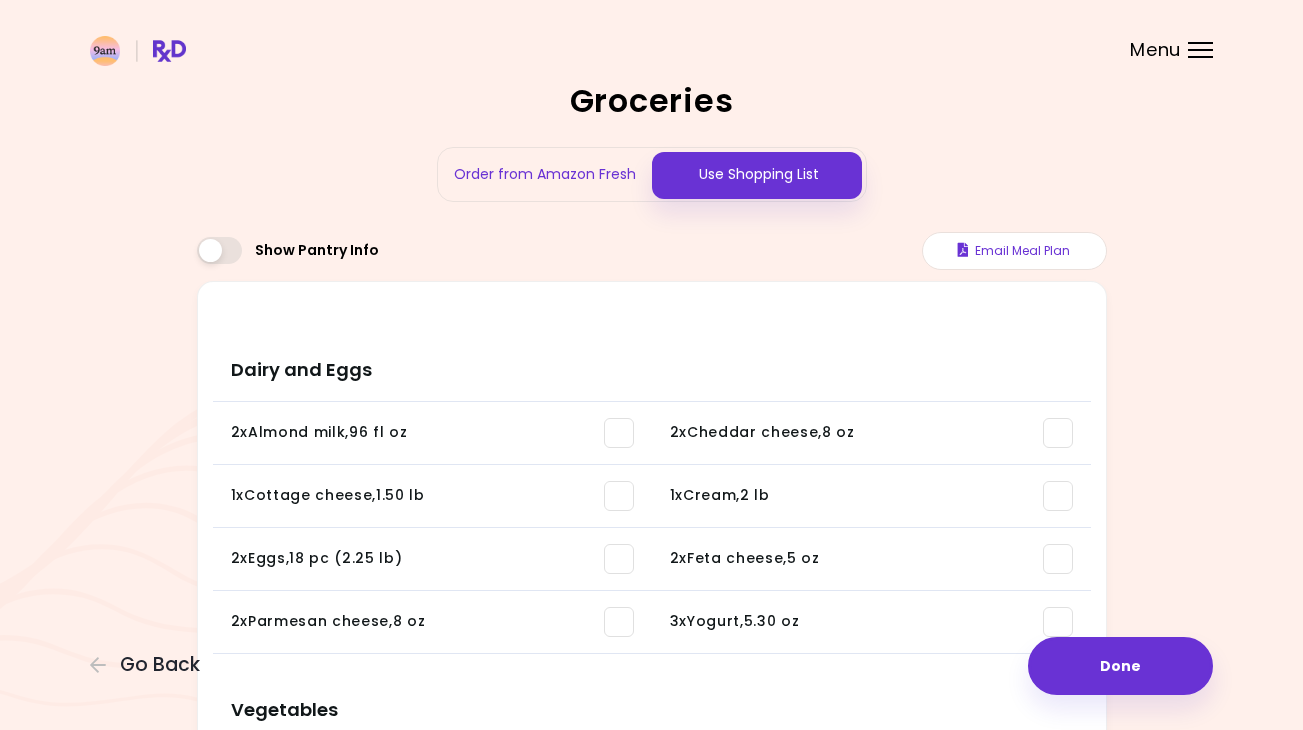 scroll, scrollTop: 0, scrollLeft: 0, axis: both 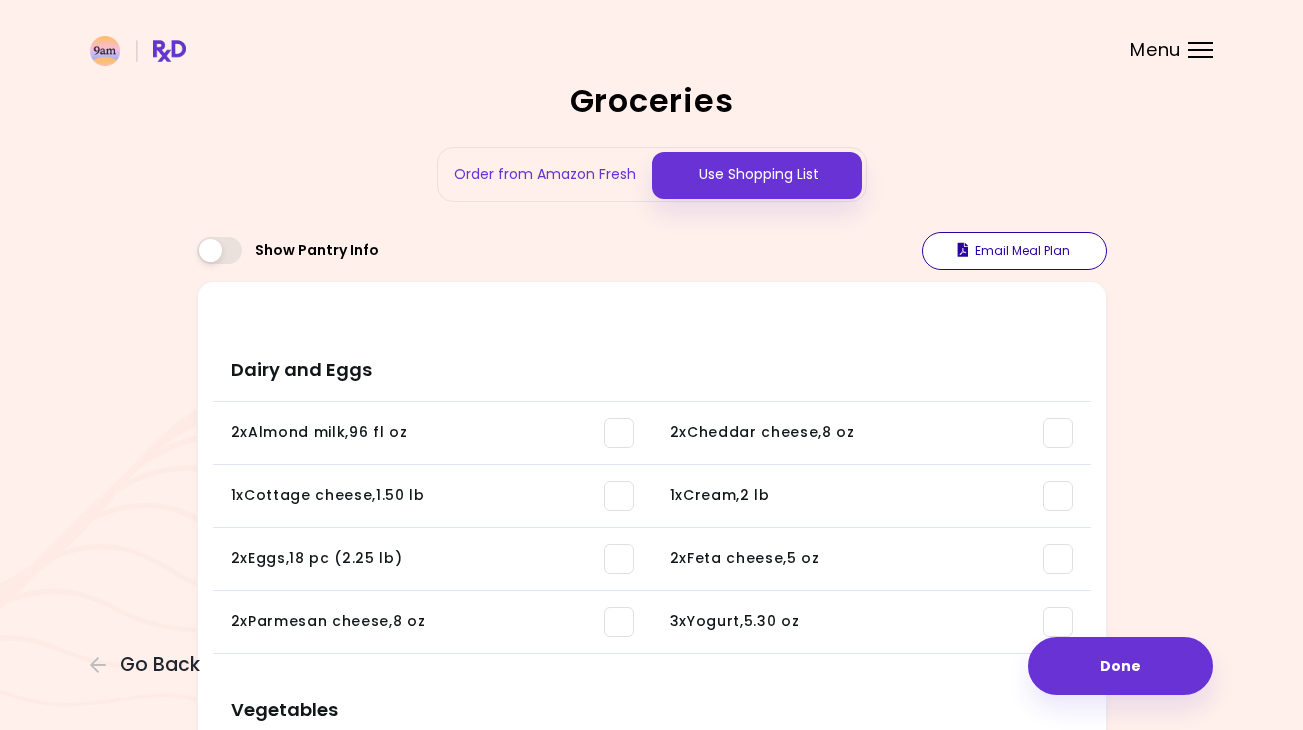 click on "Email Meal Plan" at bounding box center [1014, 251] 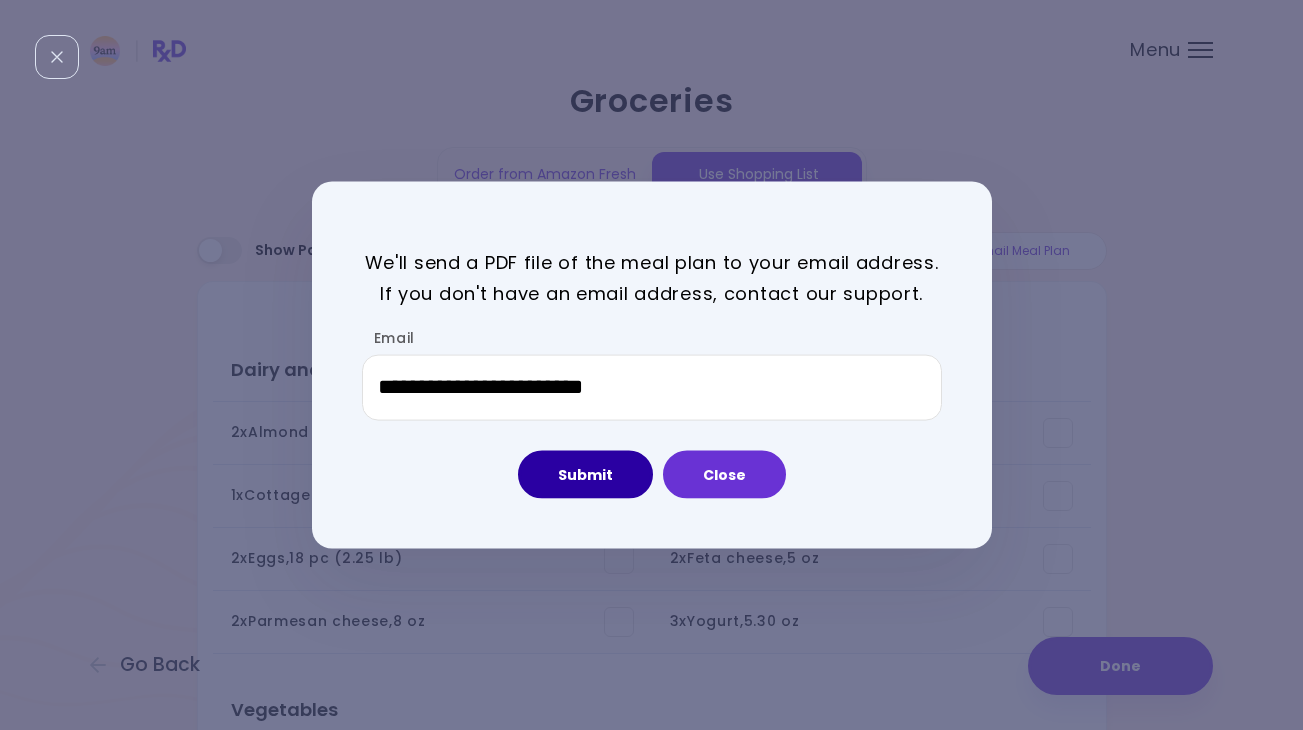 click on "Submit" at bounding box center (585, 474) 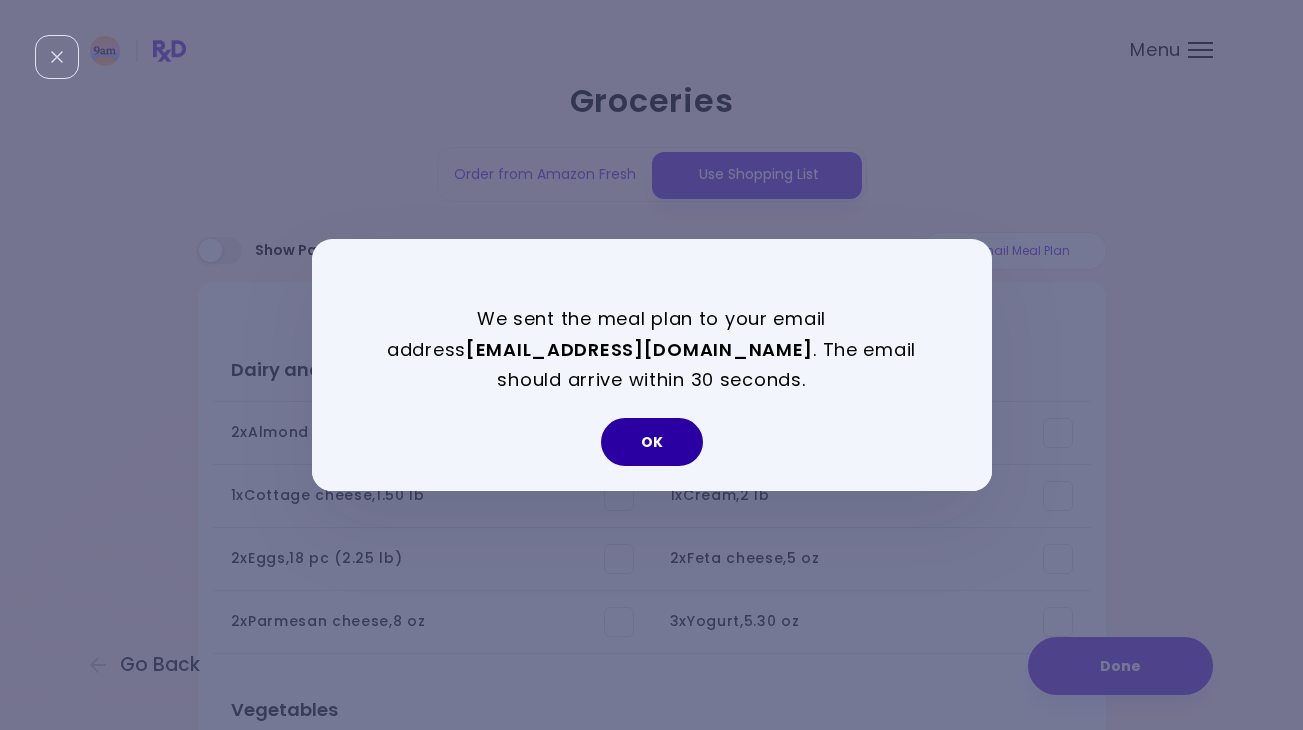 click on "OK" at bounding box center [652, 442] 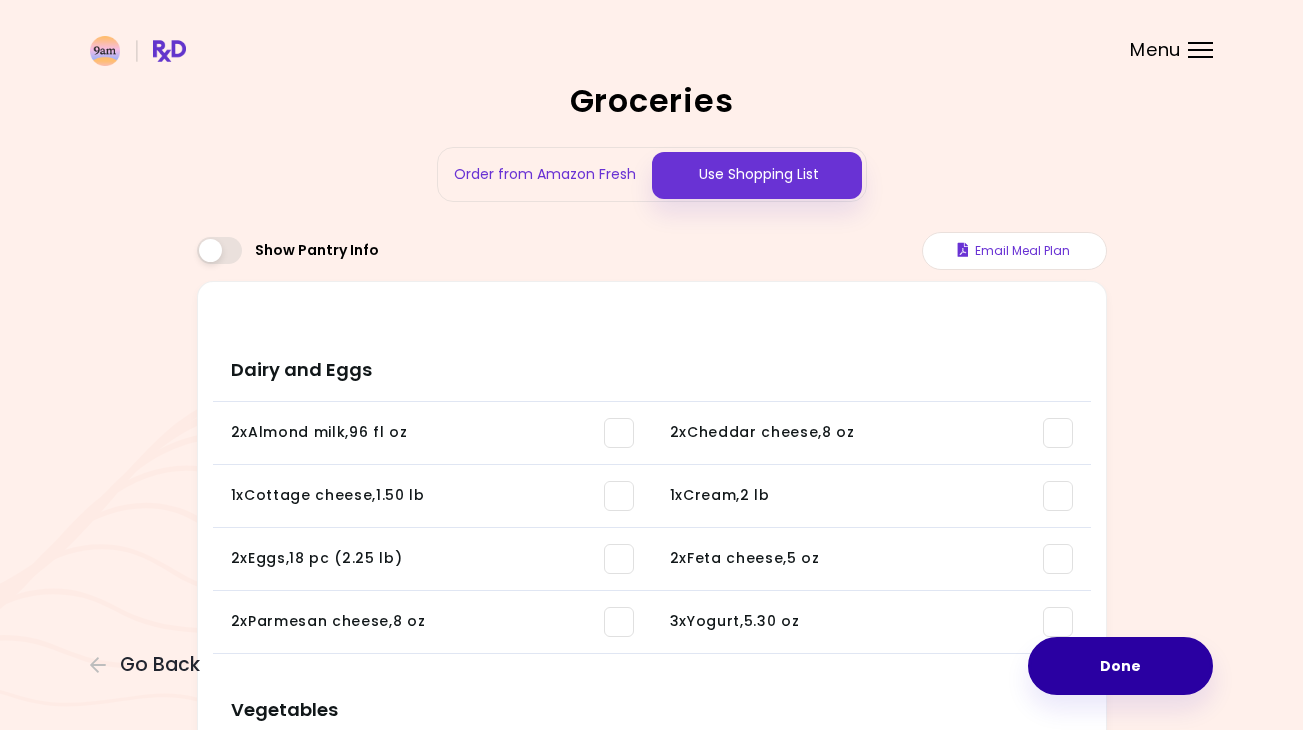 click on "Done" at bounding box center (1120, 666) 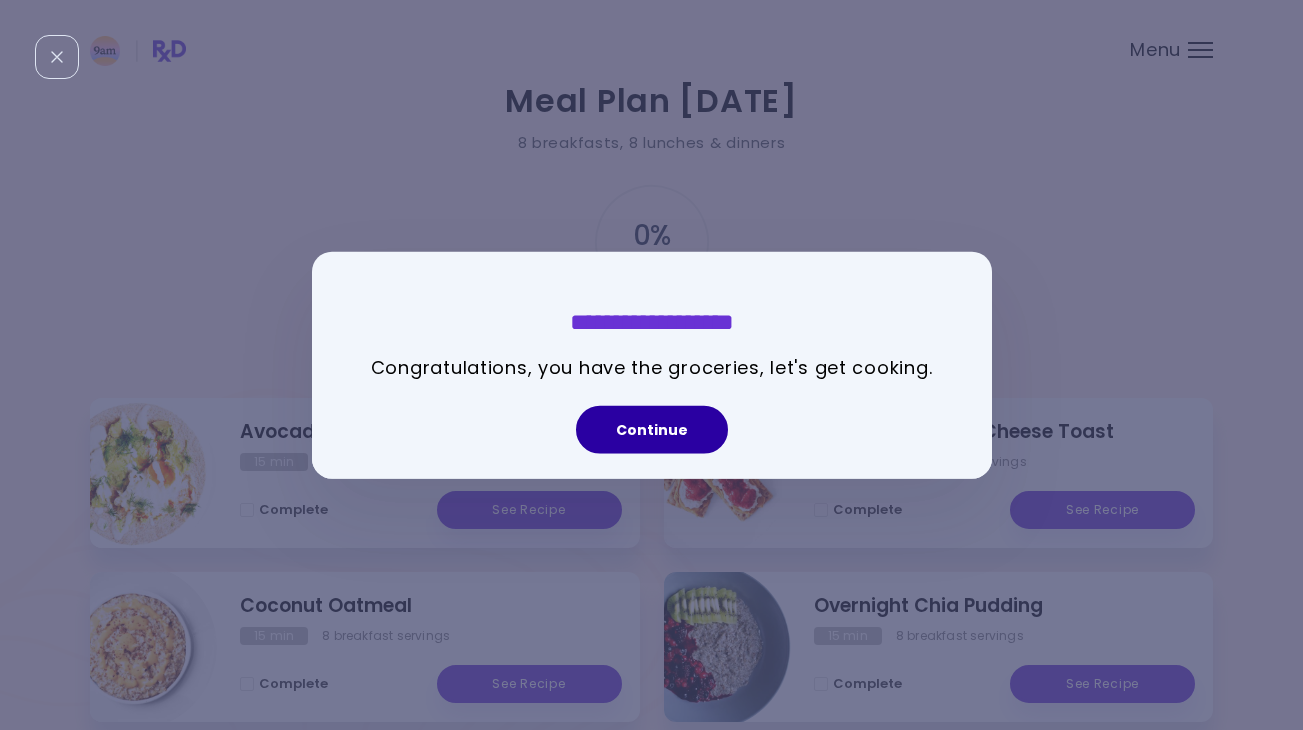 click on "Continue" at bounding box center (652, 429) 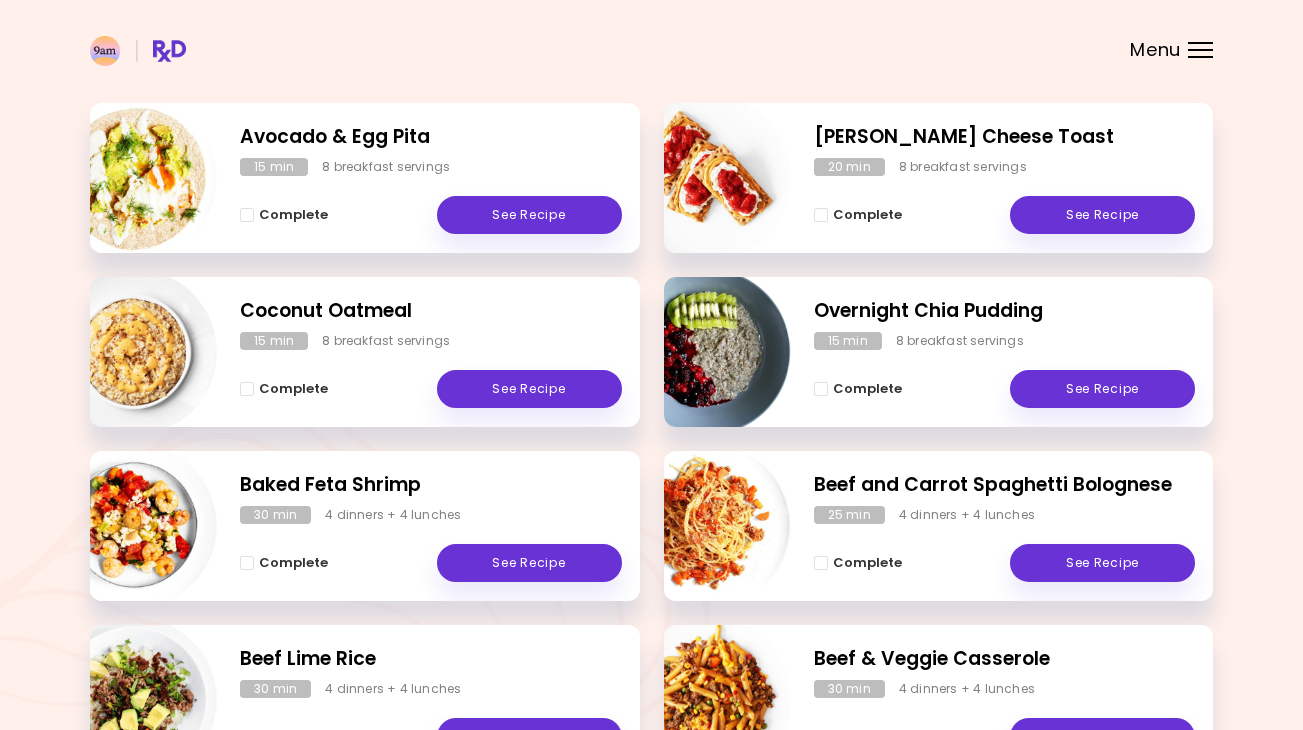 scroll, scrollTop: 313, scrollLeft: 0, axis: vertical 